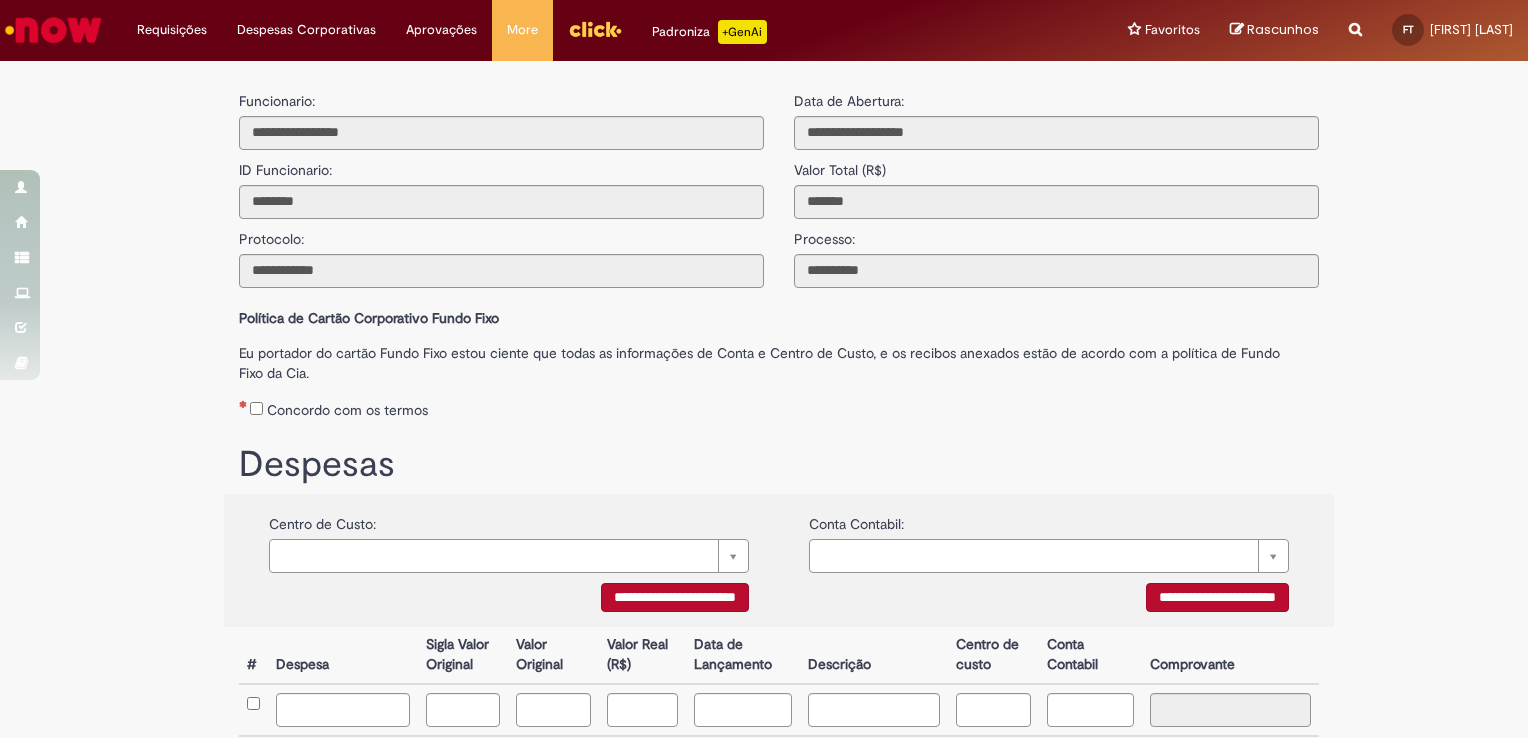 scroll, scrollTop: 0, scrollLeft: 0, axis: both 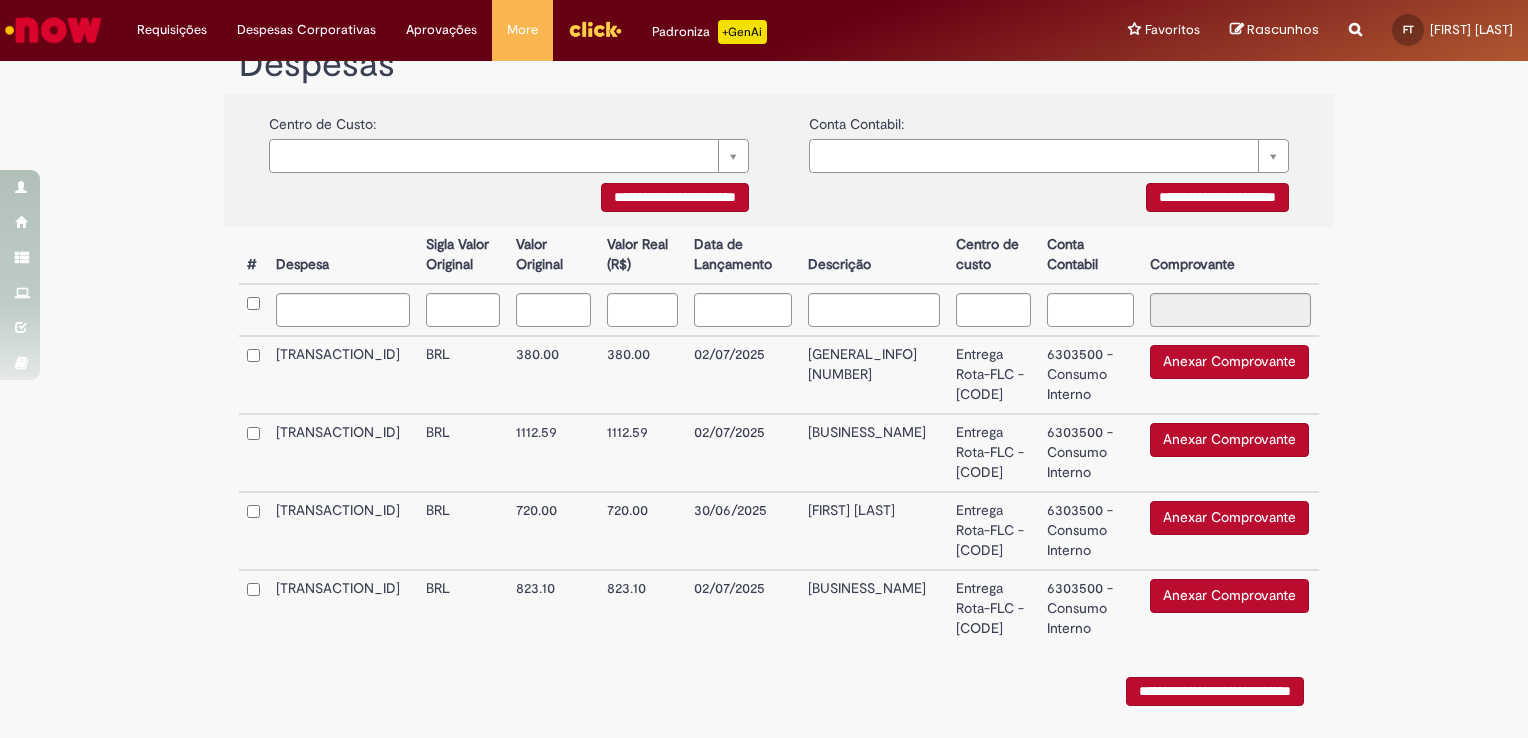 click on "Anexar Comprovante" at bounding box center (1229, 362) 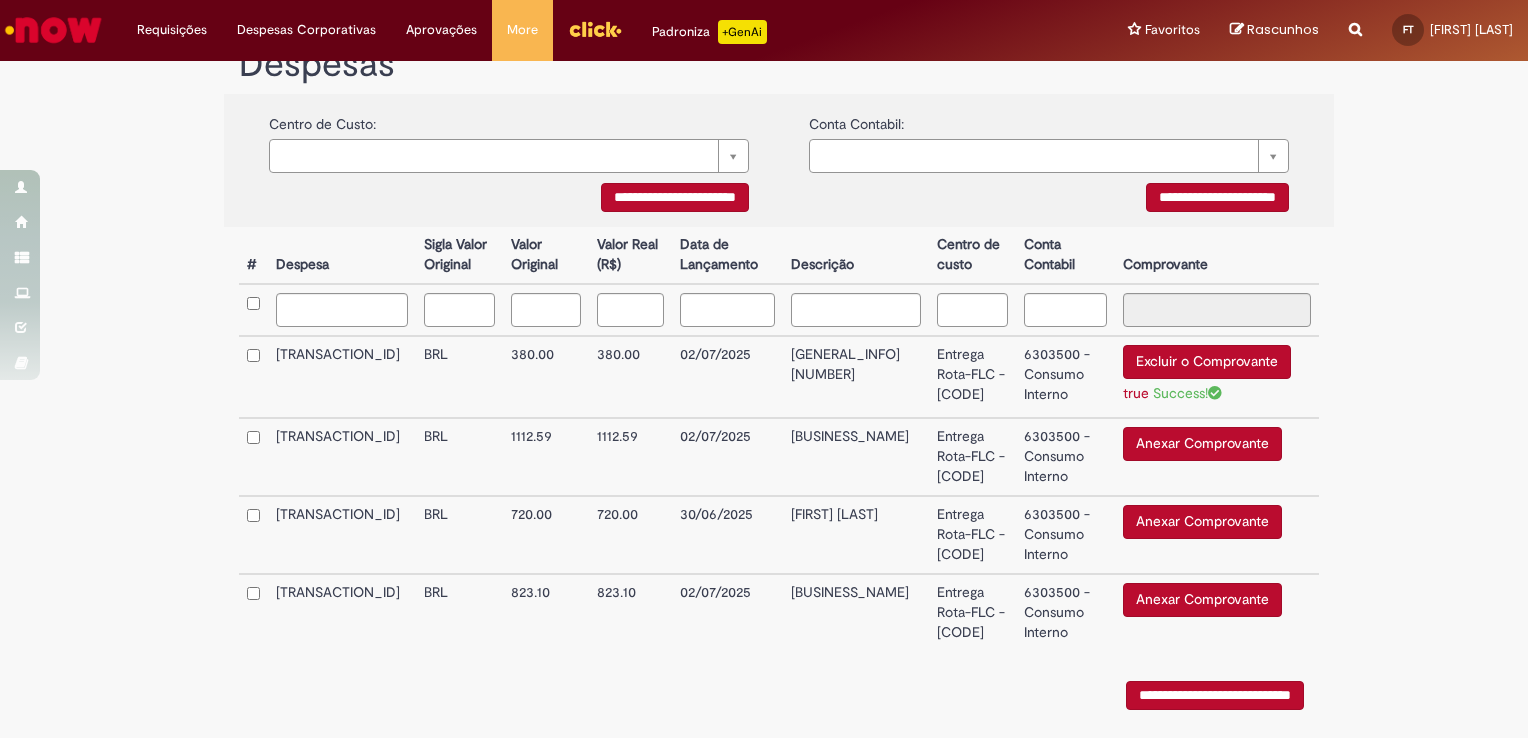 click on "Entrega Rota-FLC - [CODE]" at bounding box center [972, 377] 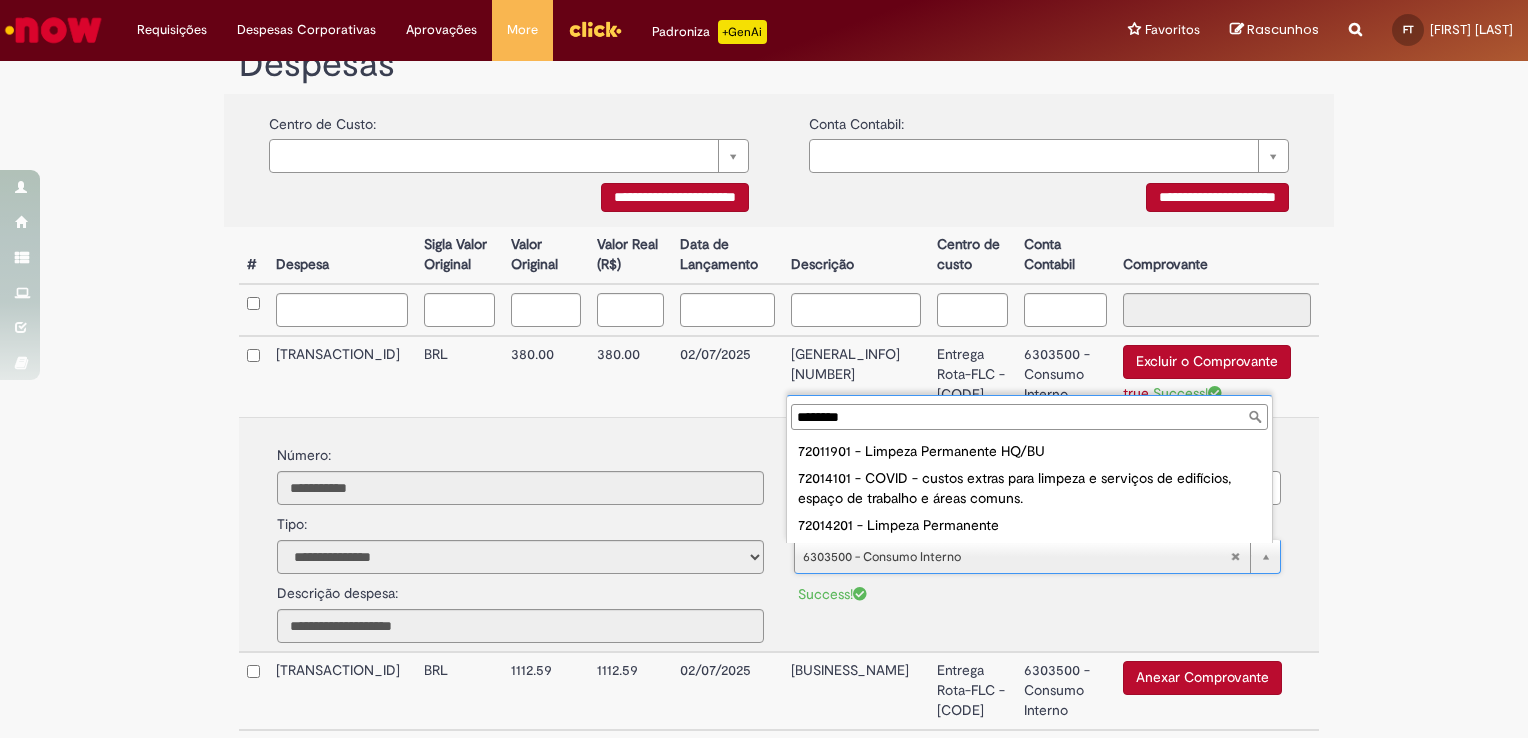 type on "*******" 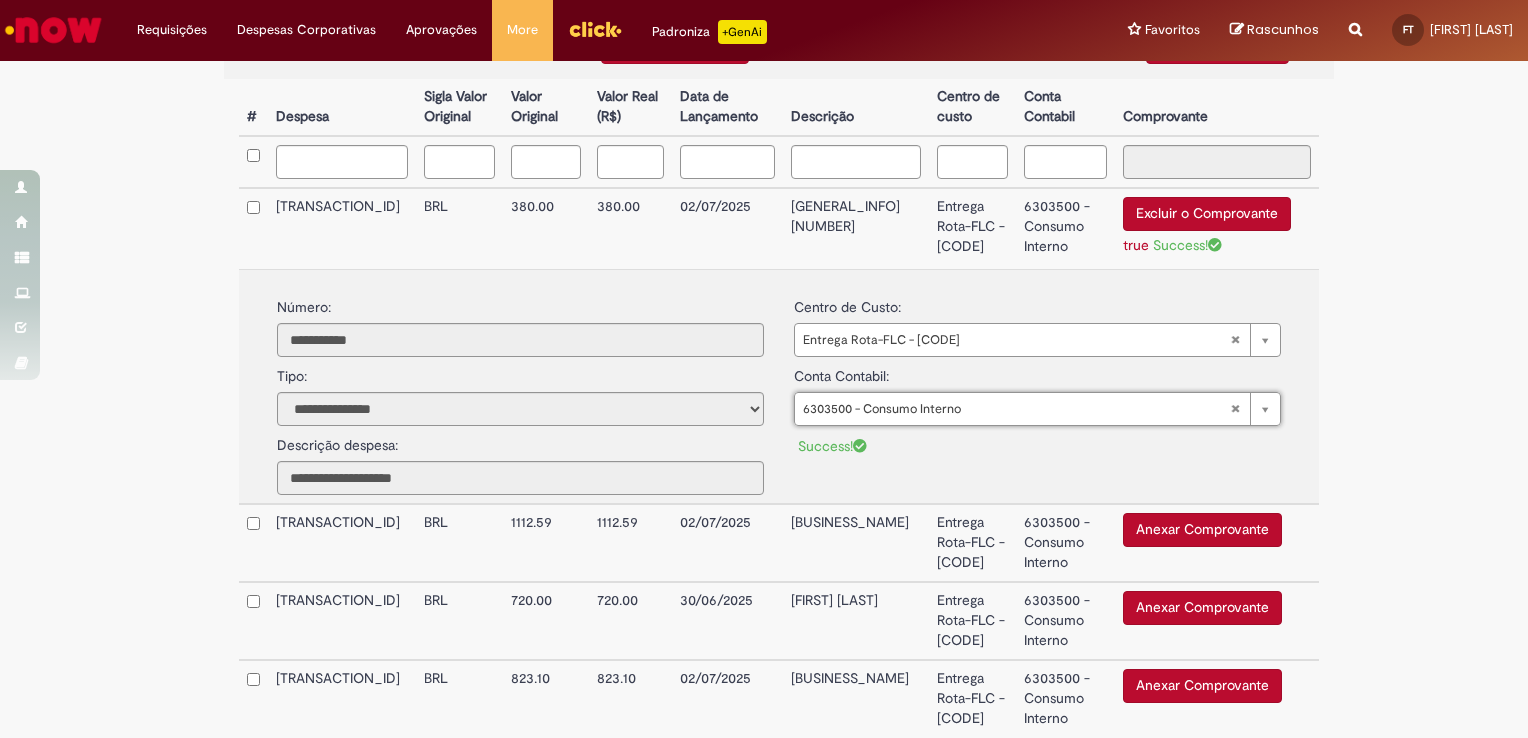 scroll, scrollTop: 699, scrollLeft: 0, axis: vertical 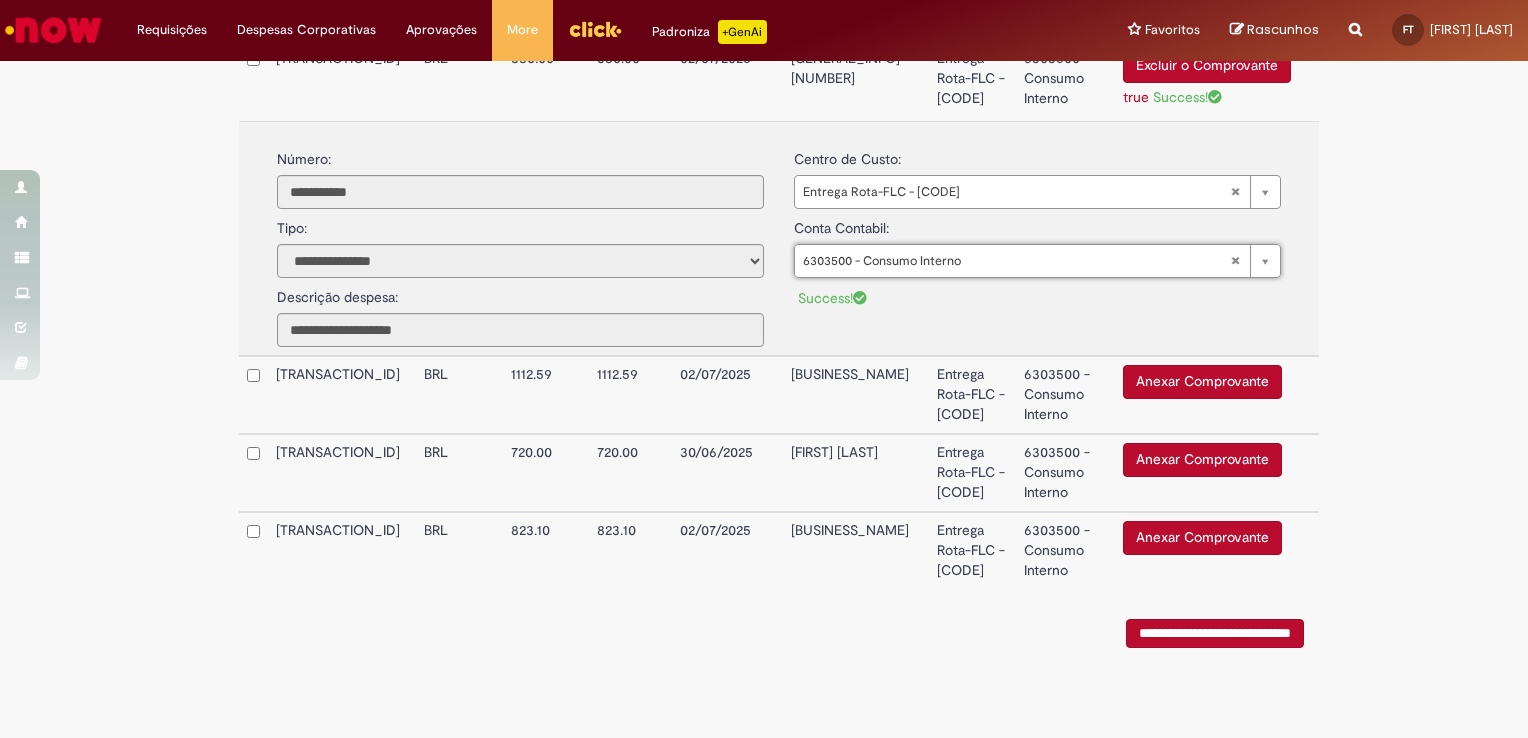 click on "Anexar Comprovante" at bounding box center (1202, 538) 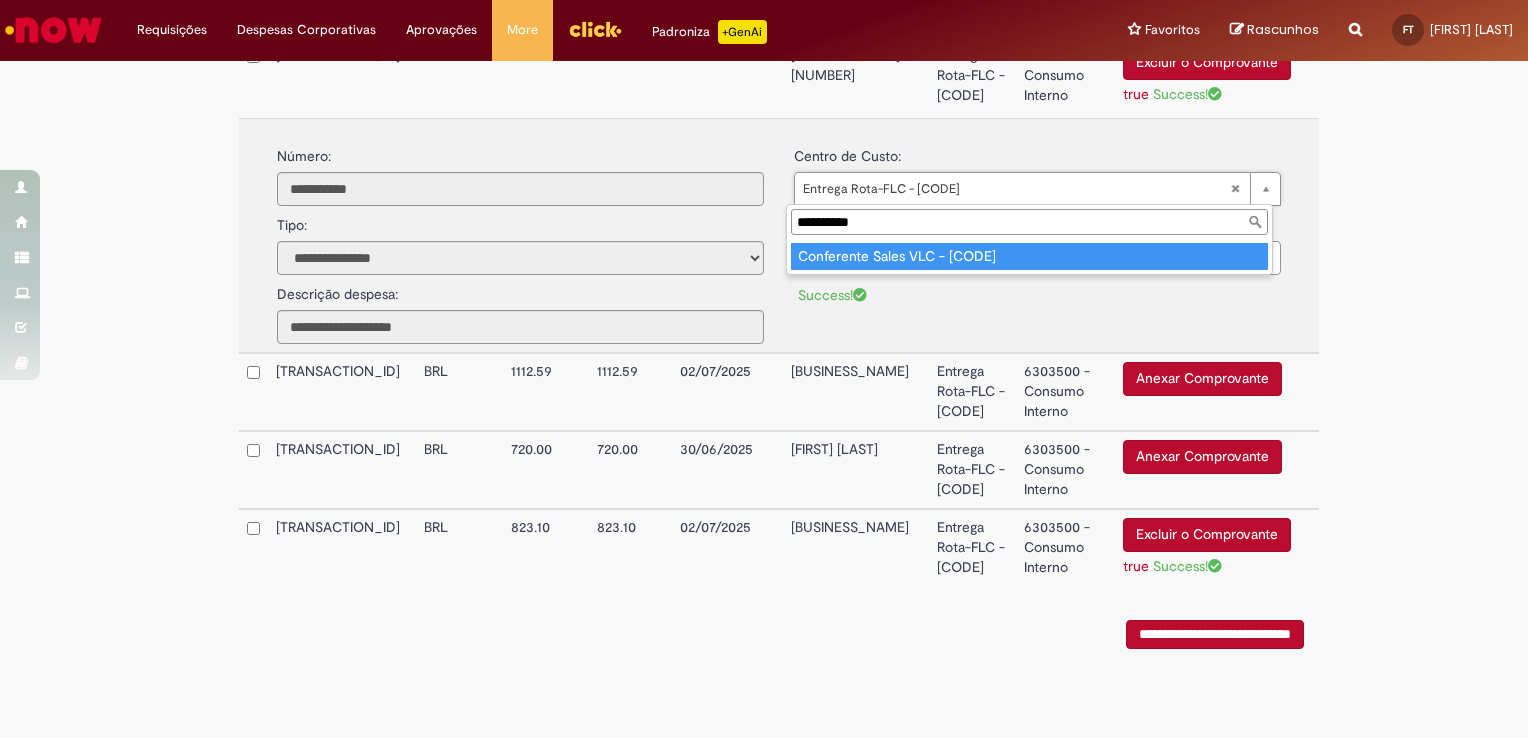type on "**********" 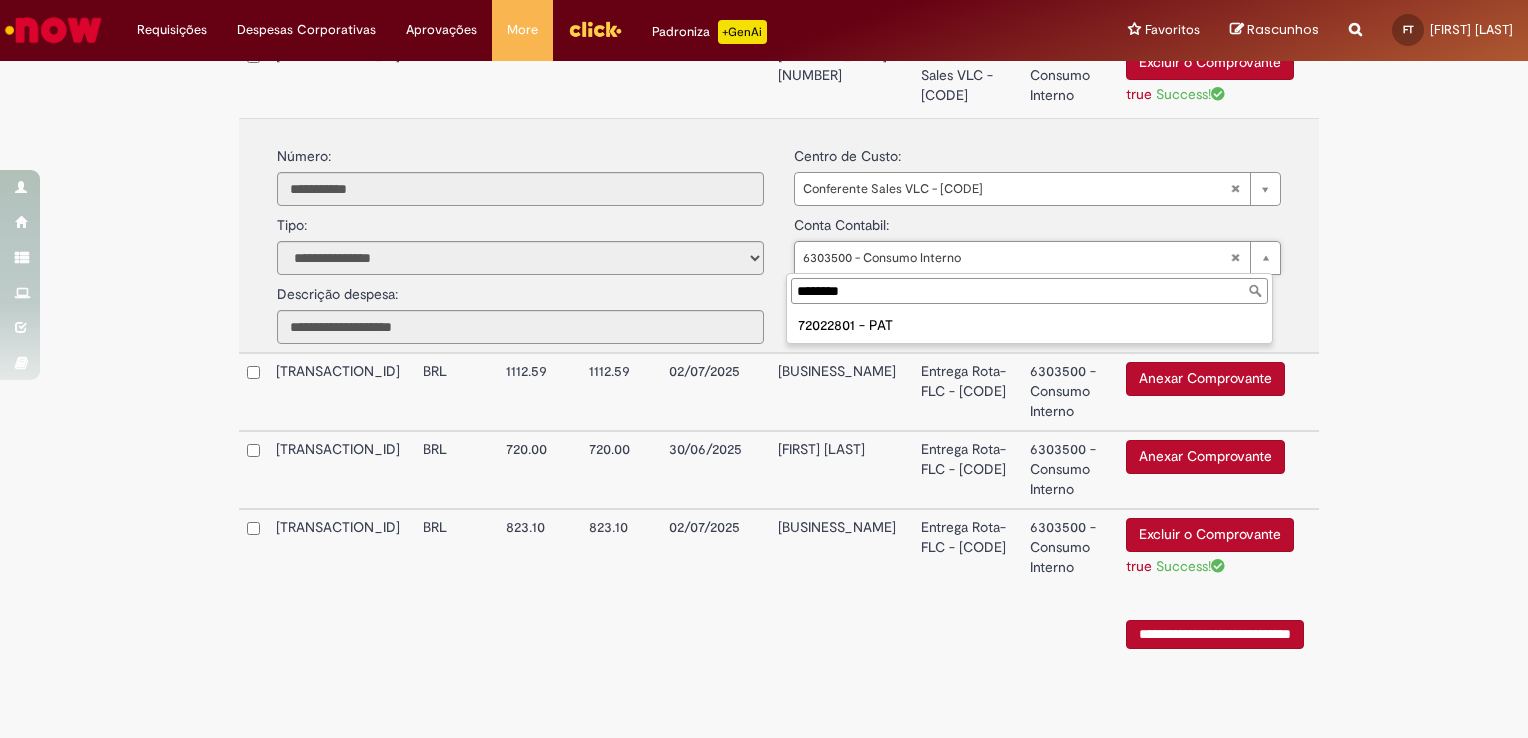type on "********" 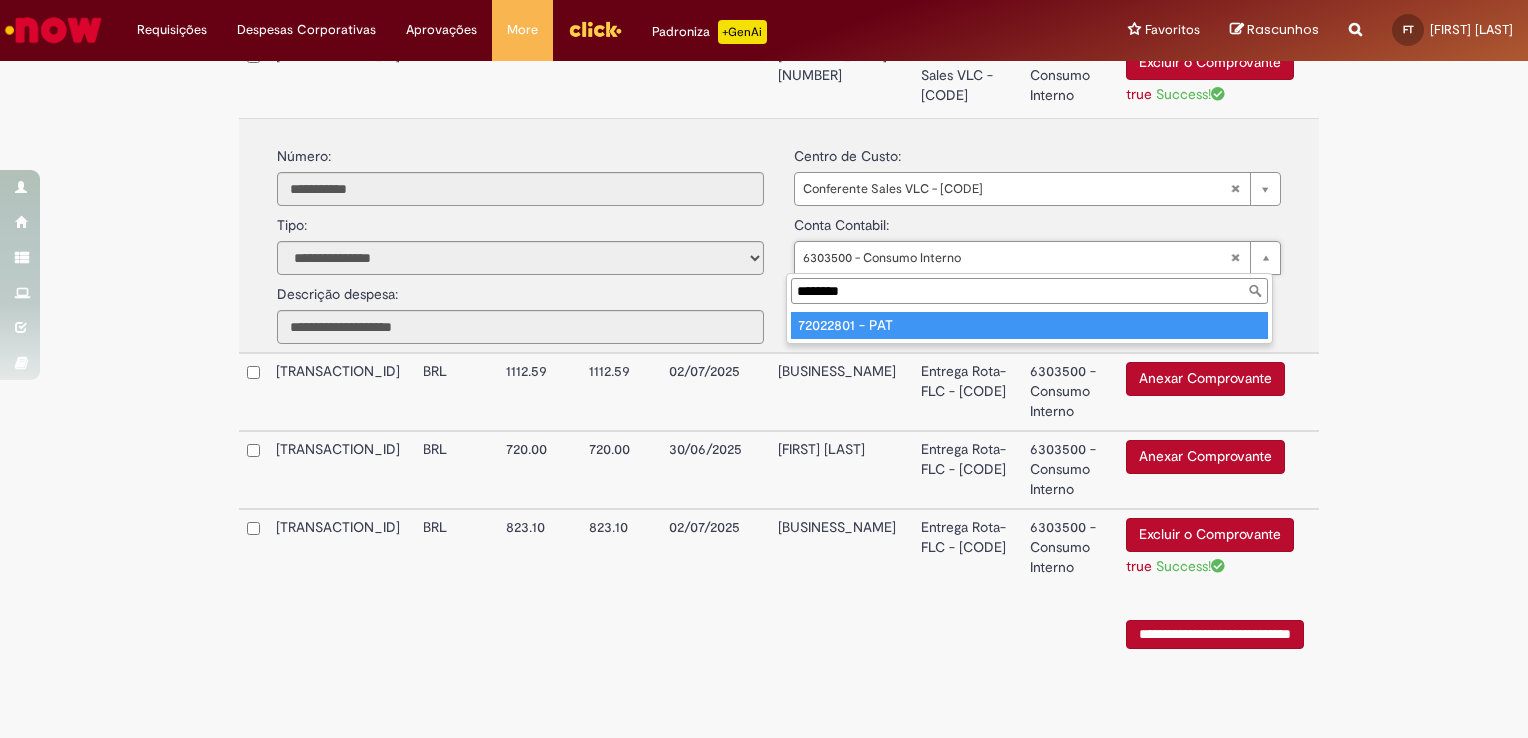 type on "**********" 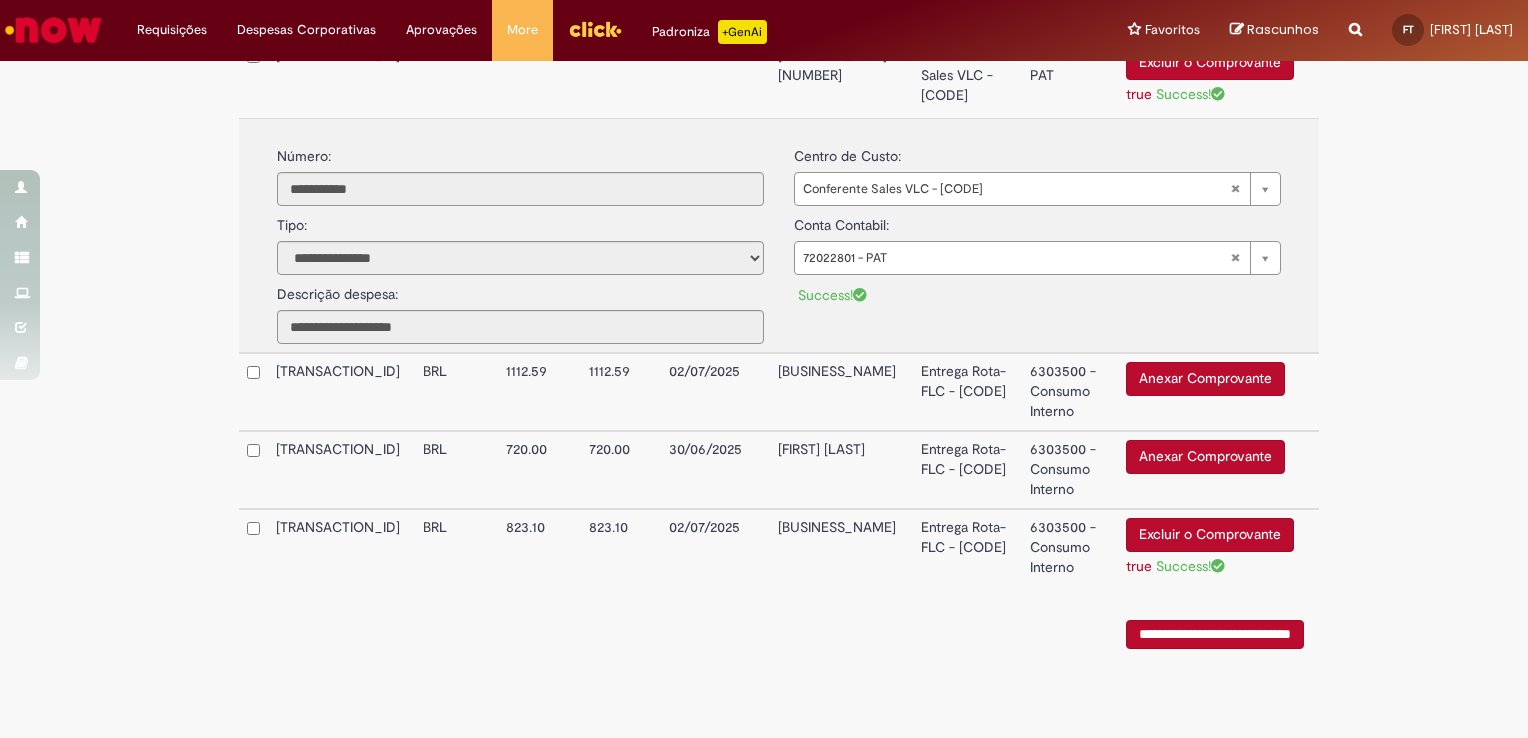 click on "**********" at bounding box center (779, 202) 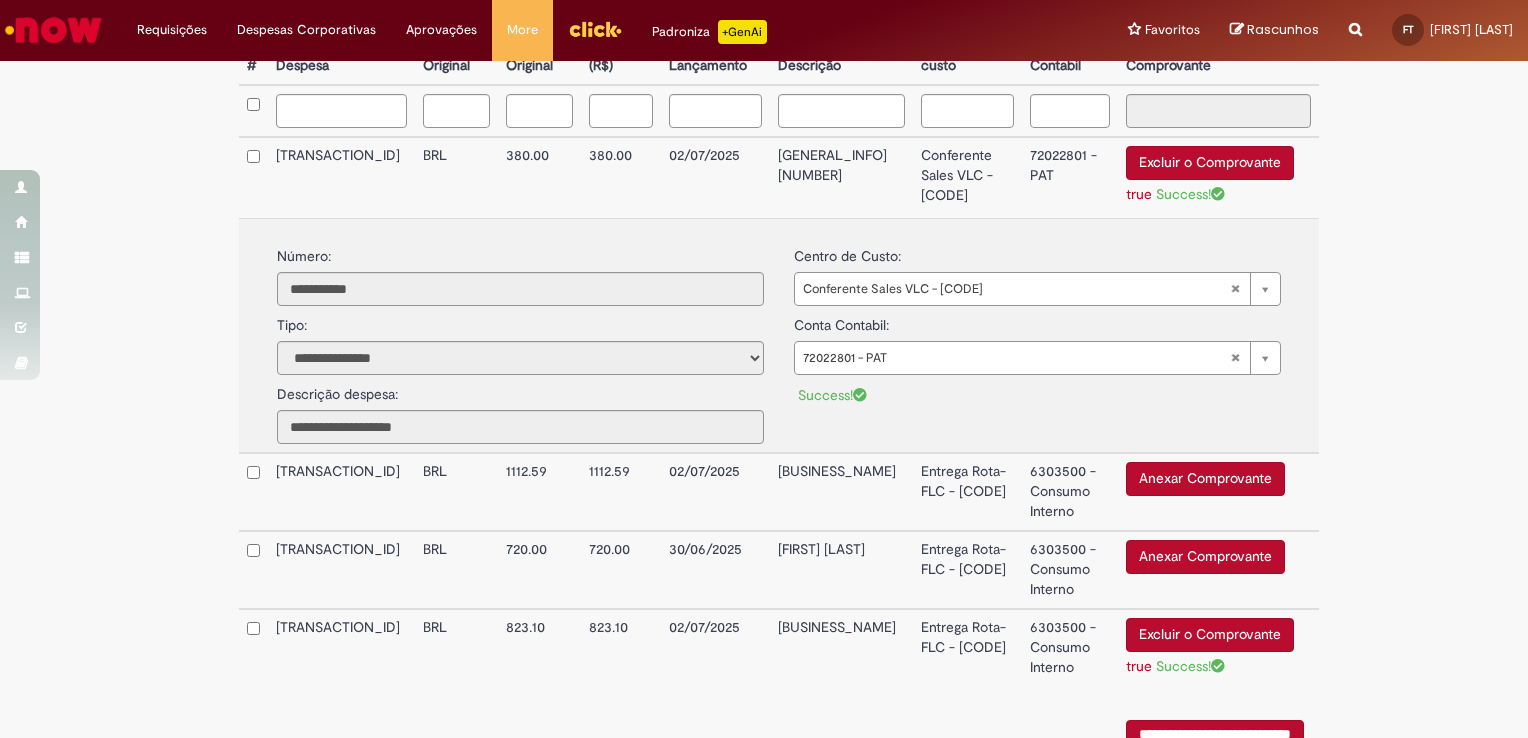 click on "Conferente Sales VLC - [CODE]" at bounding box center (967, 177) 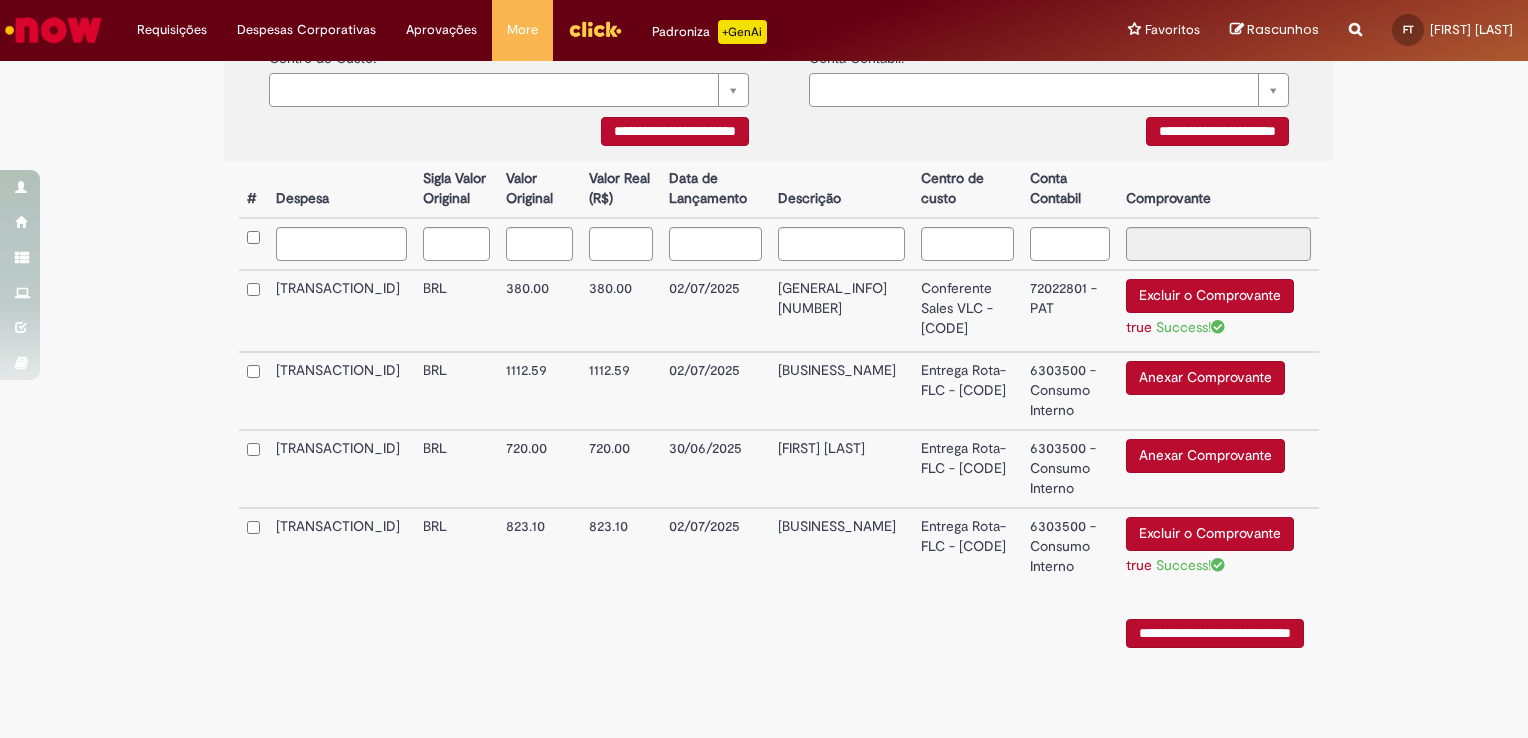 click on "Anexar Comprovante" at bounding box center [1205, 456] 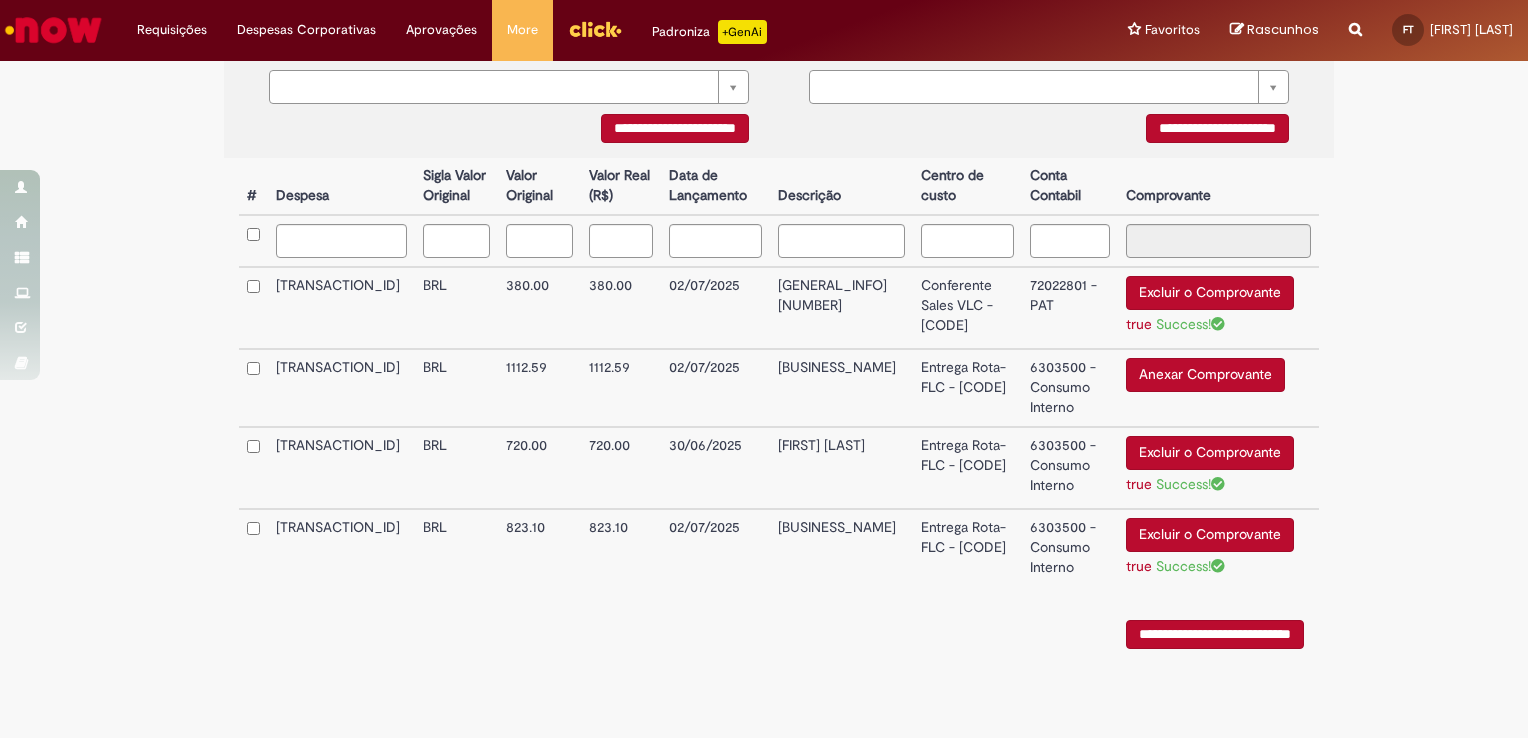 click on "Entrega Rota-FLC - [CODE]" at bounding box center (967, 468) 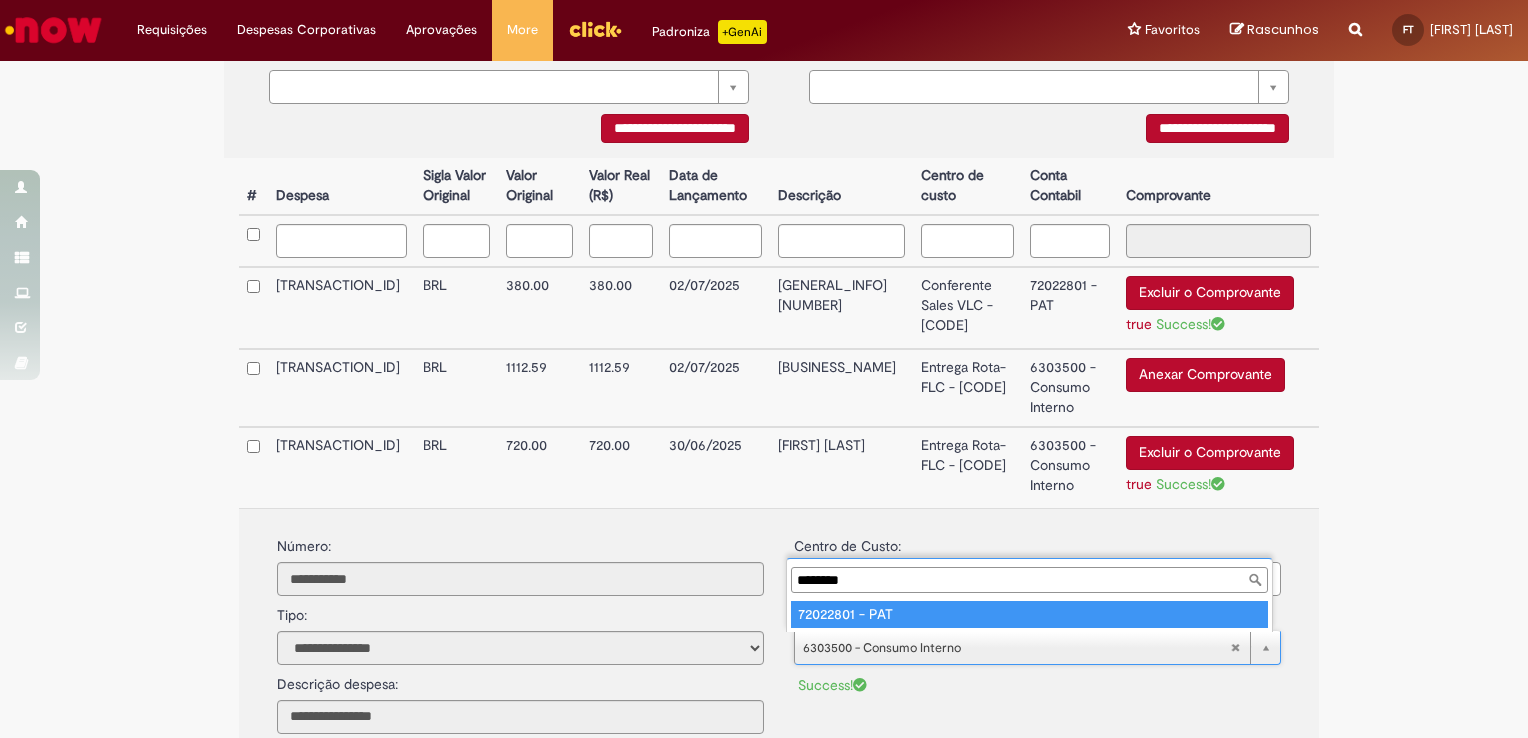 type on "********" 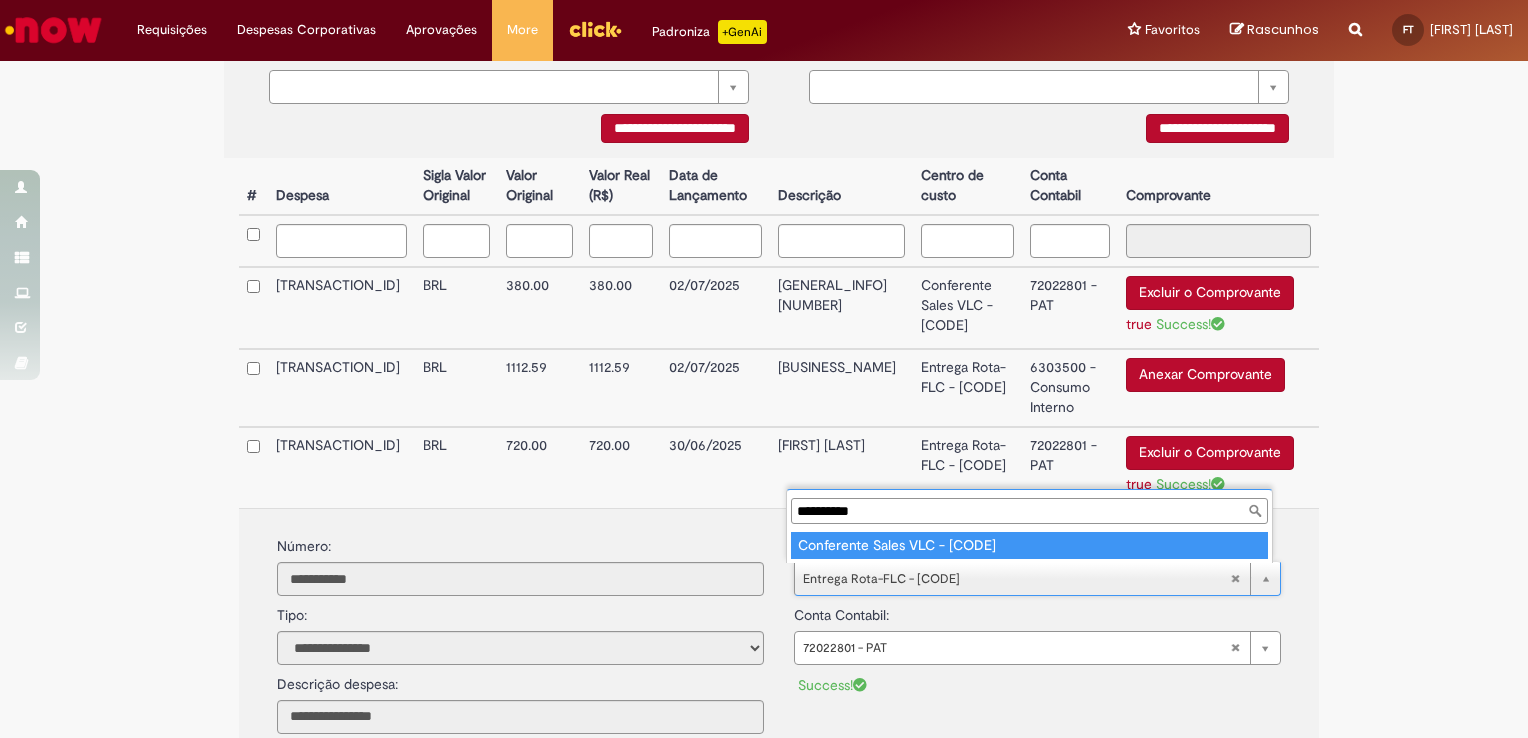 type on "**********" 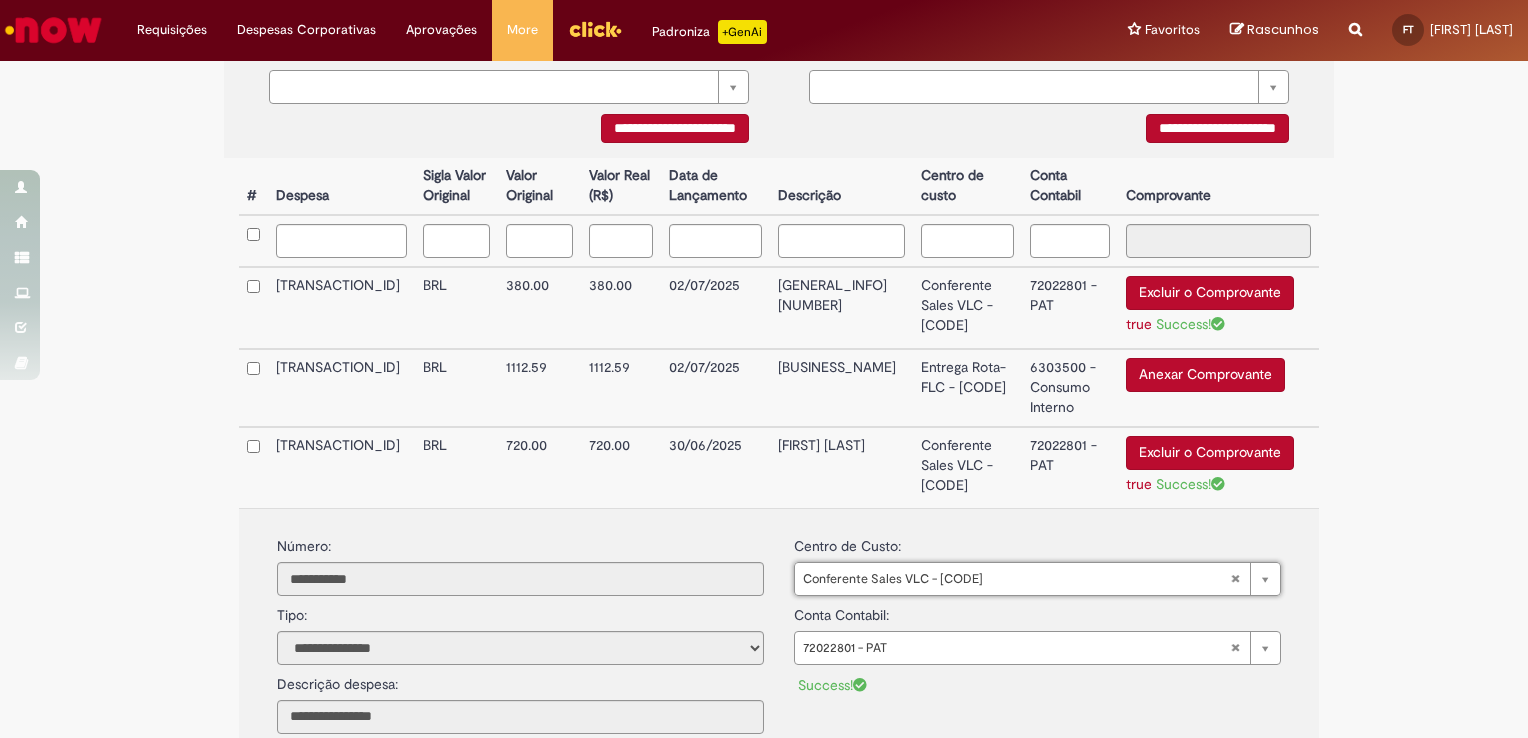 click on "**********" at bounding box center (764, 287) 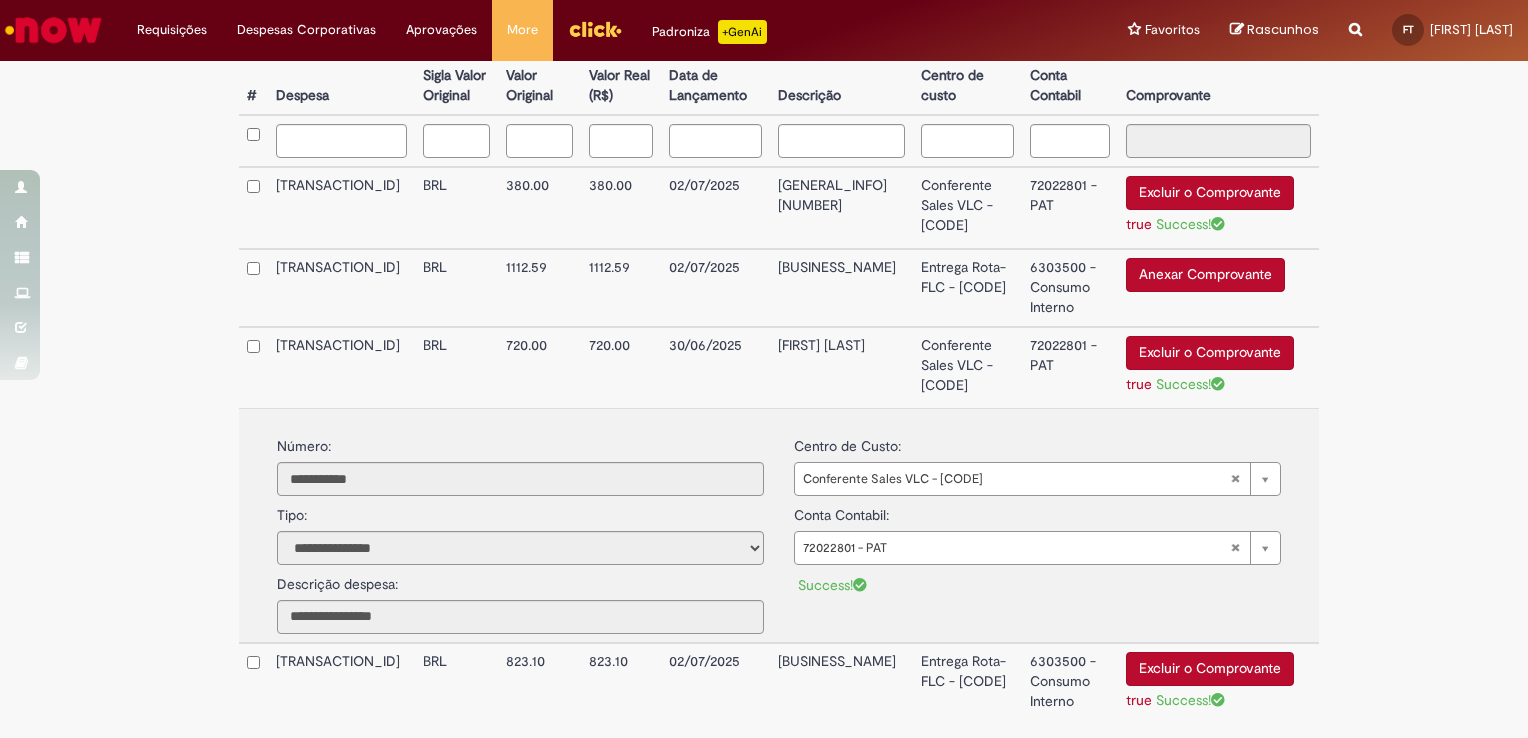 click on "[FIRST] [LAST]" at bounding box center [842, 367] 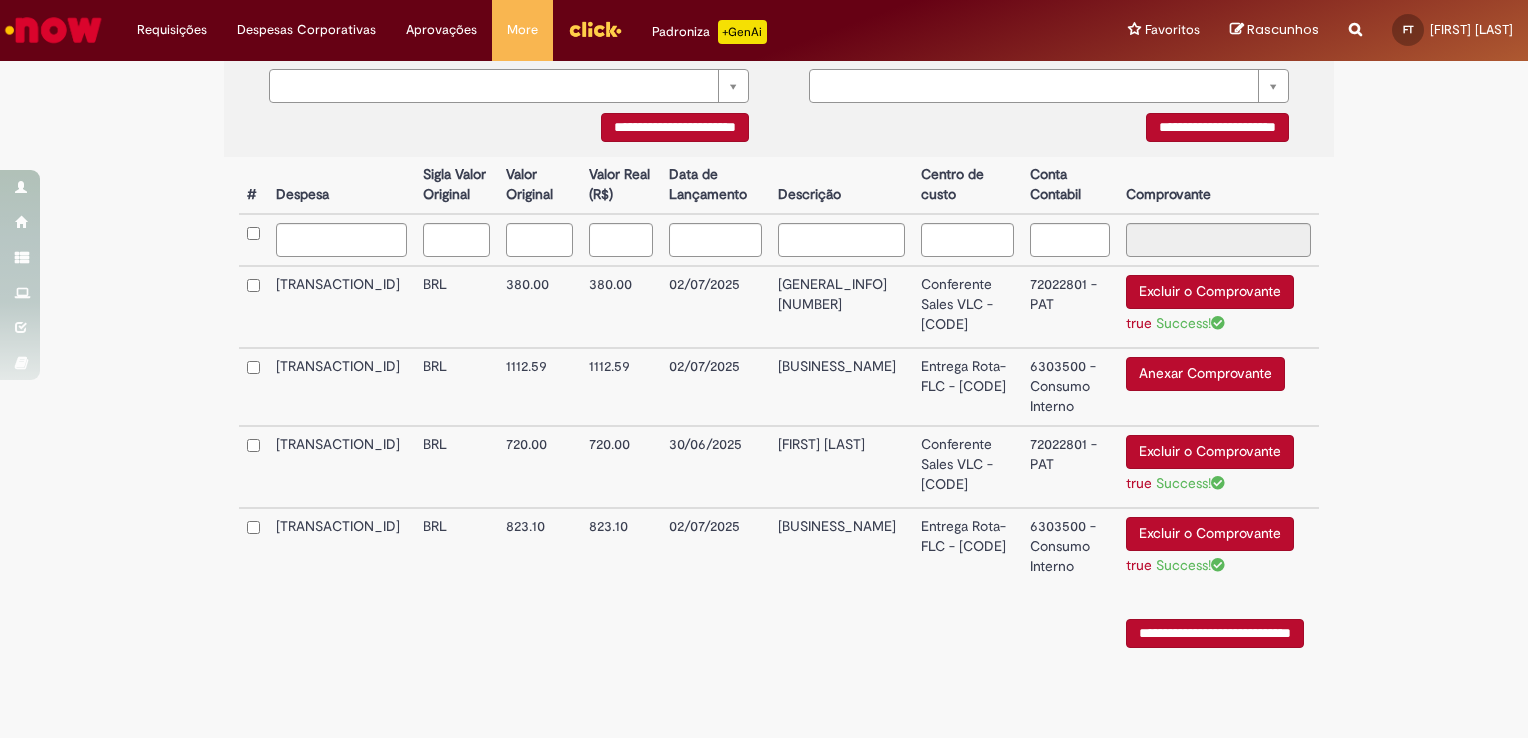 click on "72022801 -  PAT" at bounding box center (1070, 307) 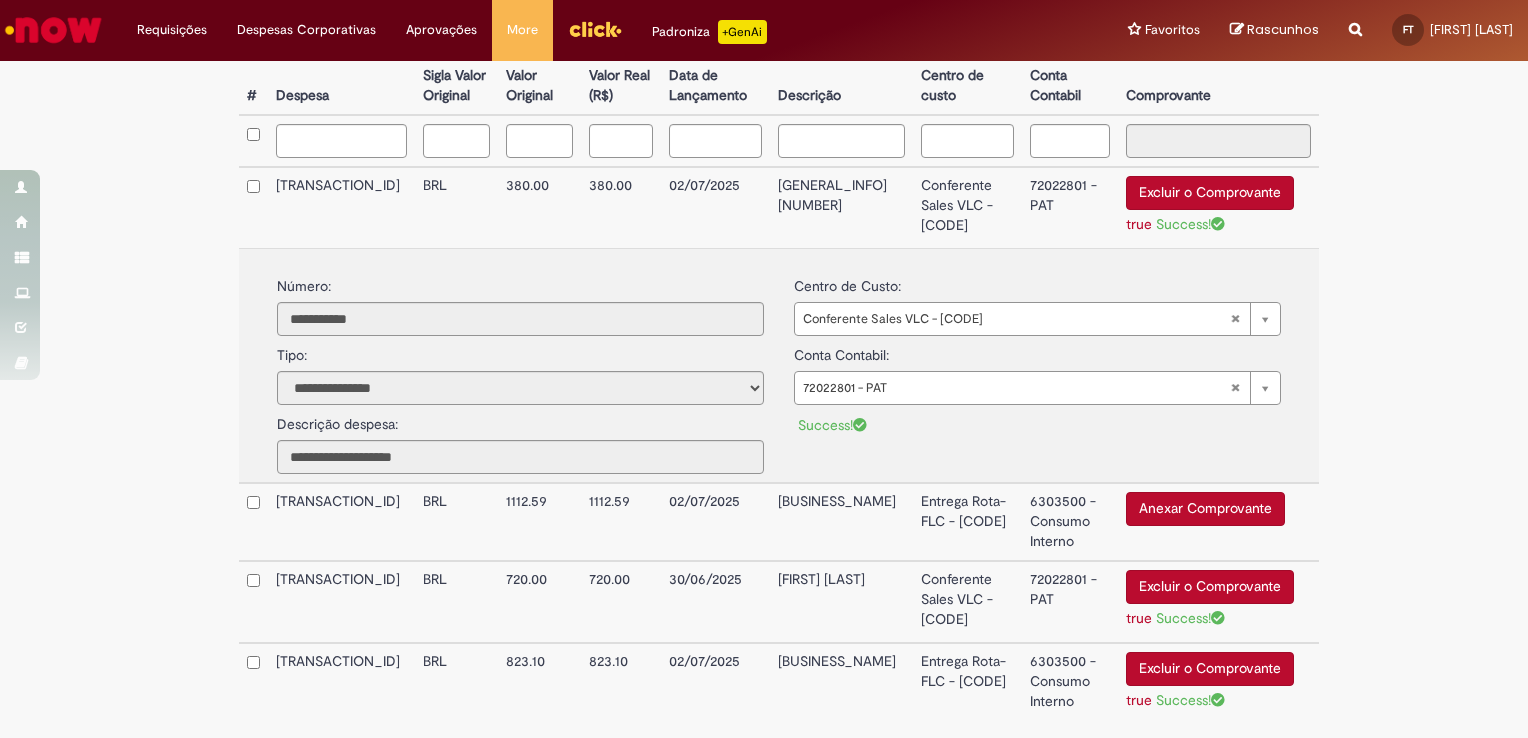 click on "**********" at bounding box center [764, 187] 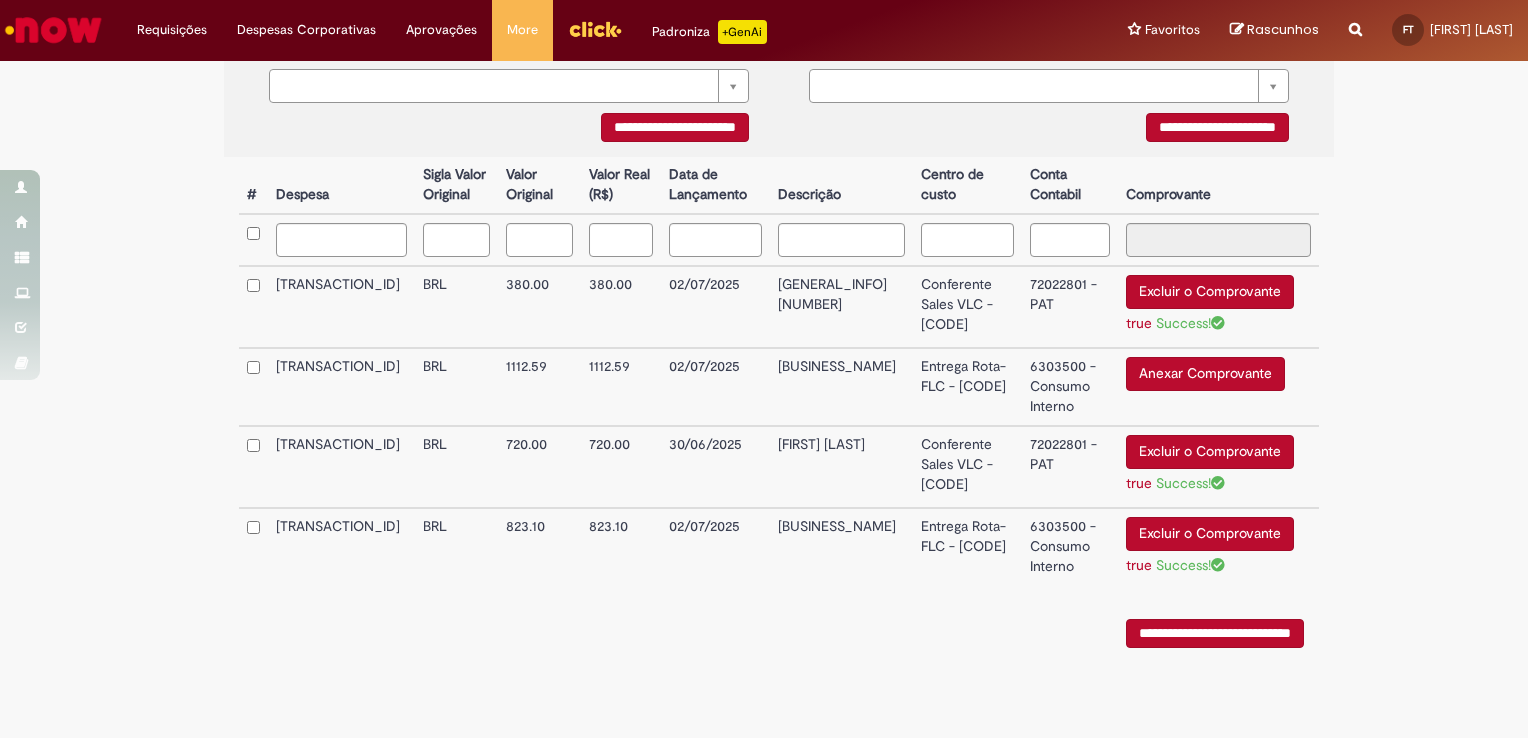 click on "Conferente Sales VLC - [CODE]" at bounding box center (967, 307) 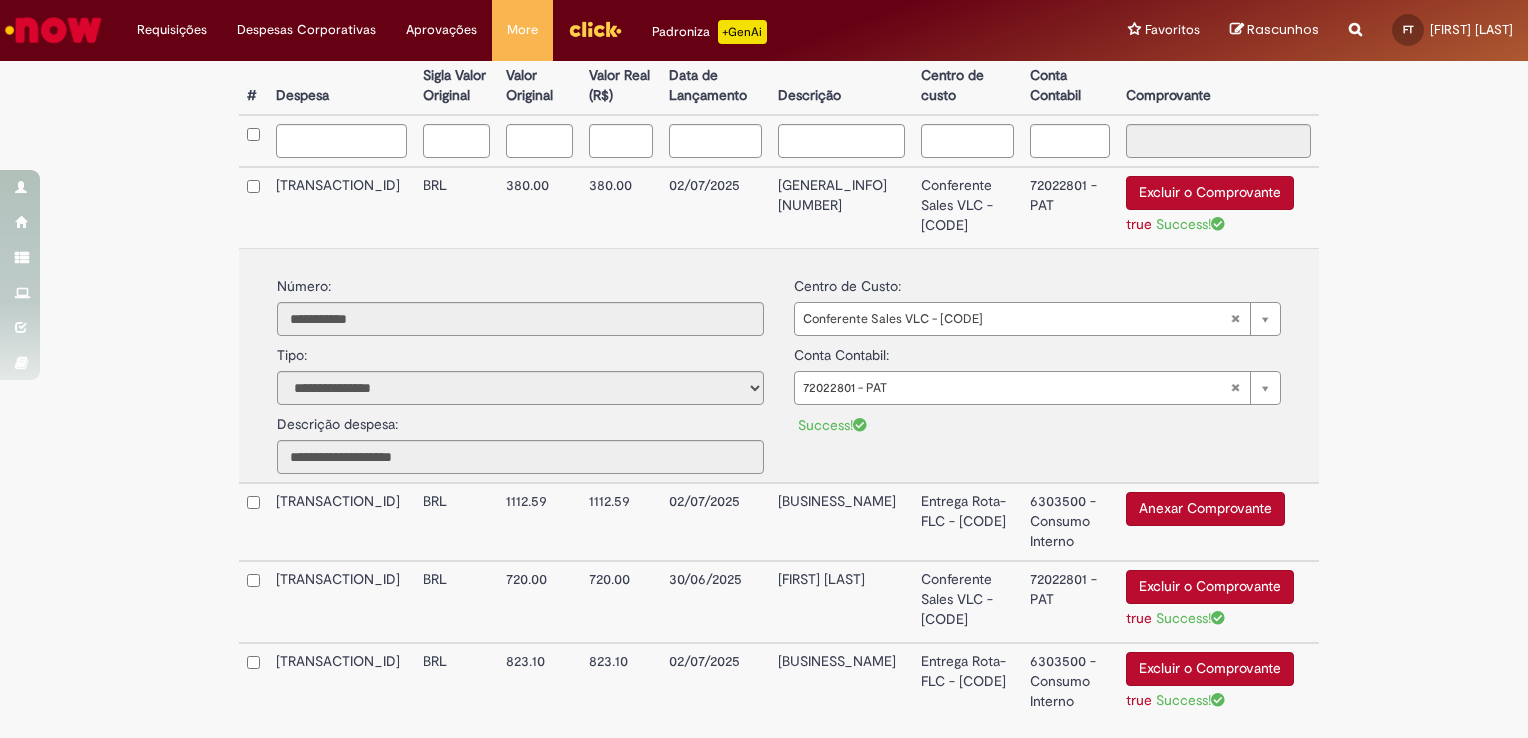 click on "**********" at bounding box center [764, 187] 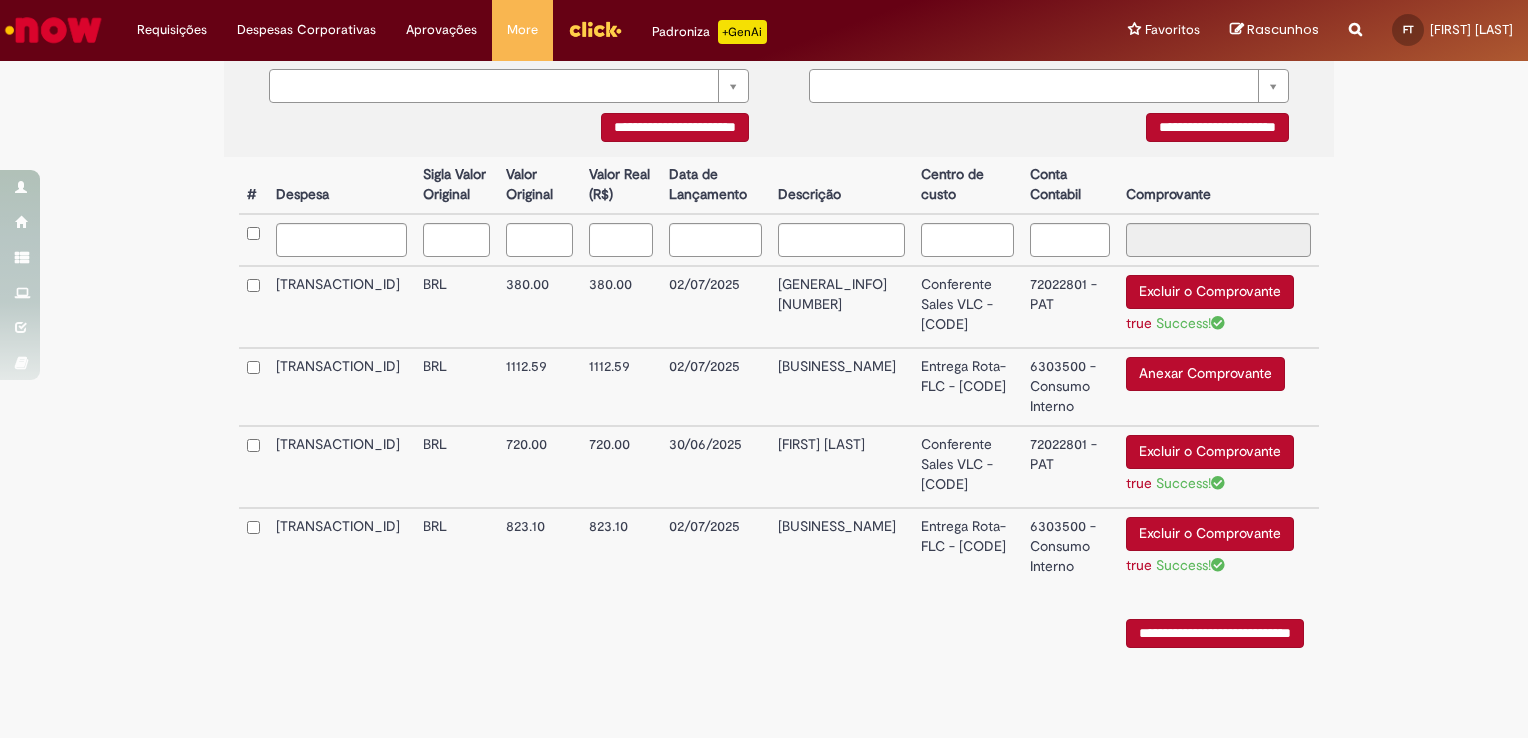 click on "[FIRST] [LAST]" at bounding box center [842, 467] 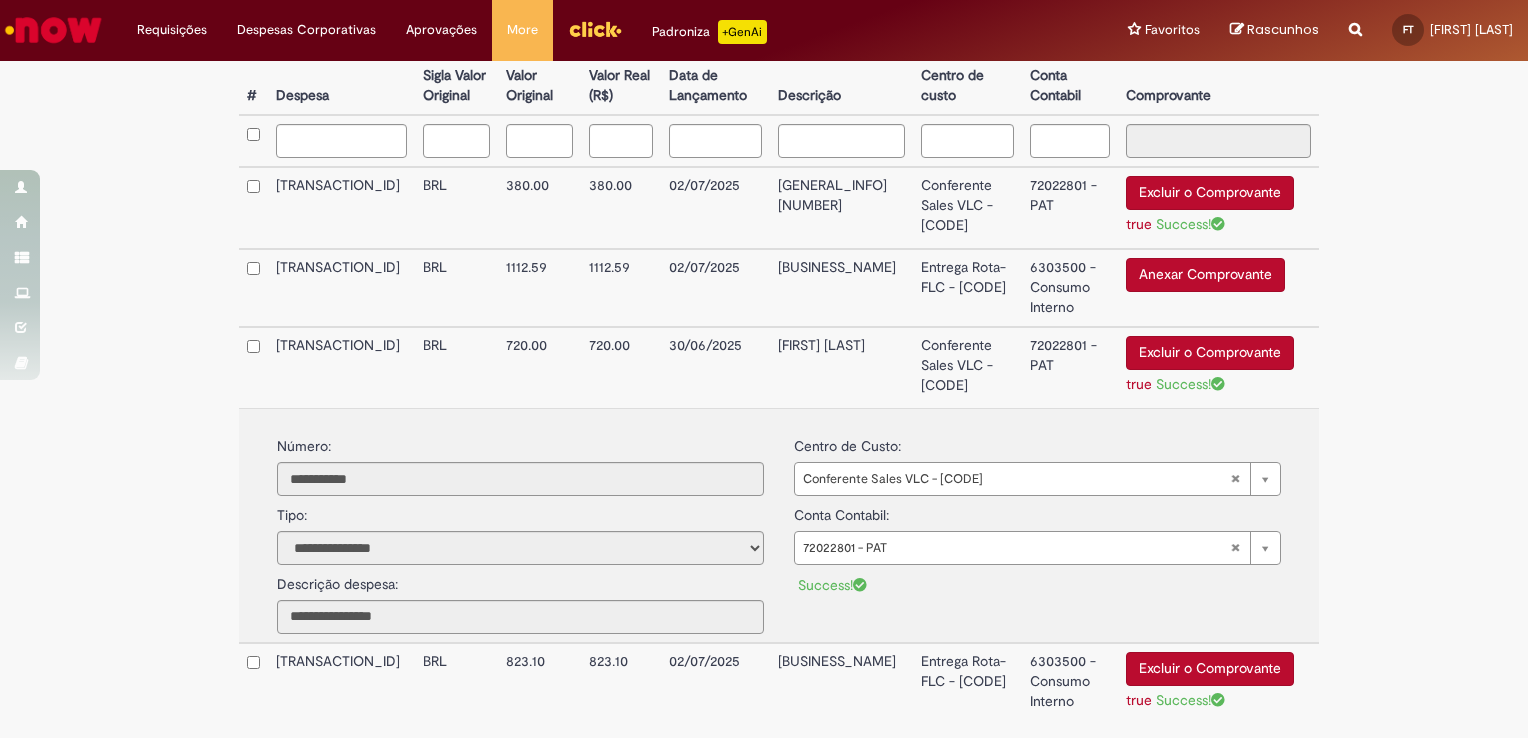click on "[FIRST] [LAST]" at bounding box center [842, 367] 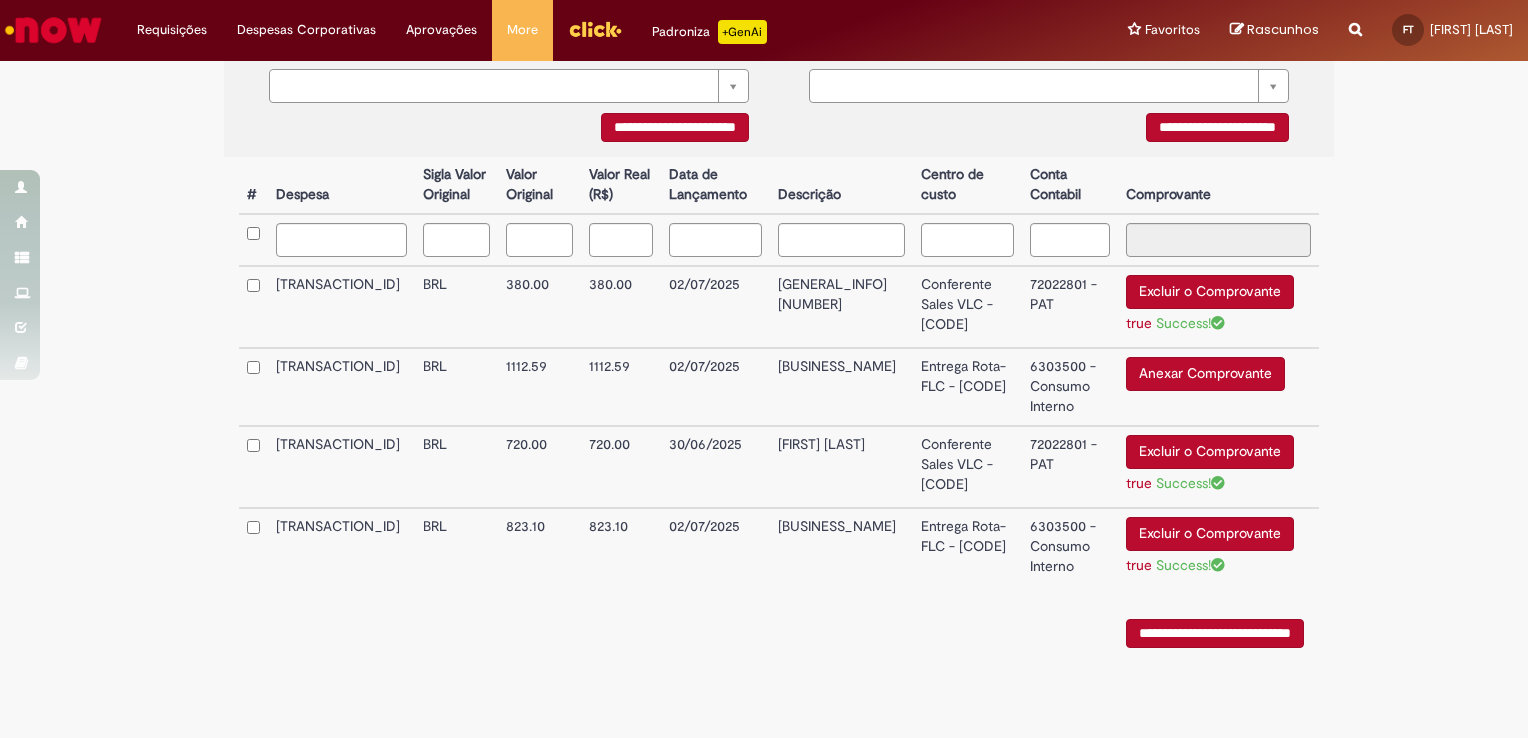 scroll, scrollTop: 473, scrollLeft: 0, axis: vertical 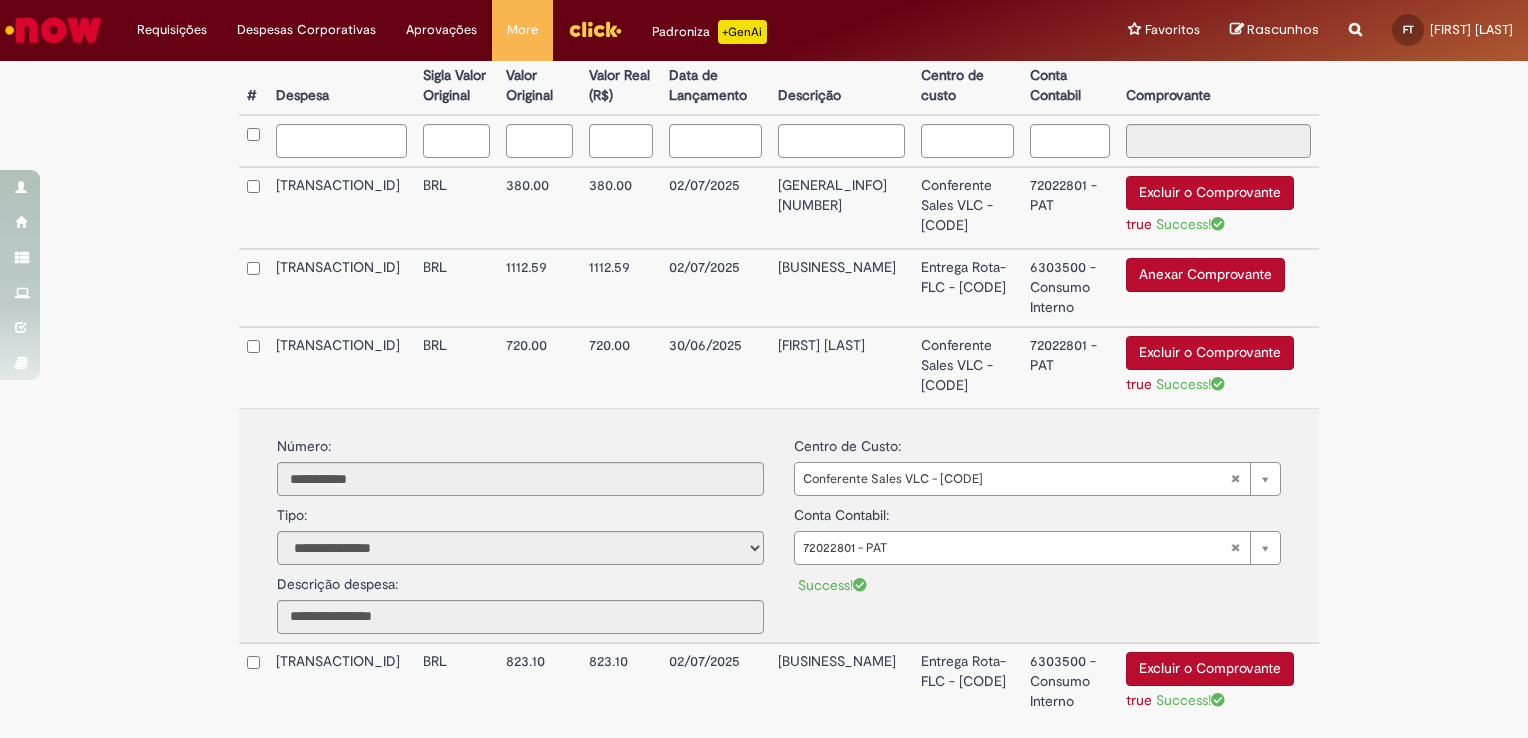 click on "Conferente Sales VLC - [CODE]" at bounding box center [967, 208] 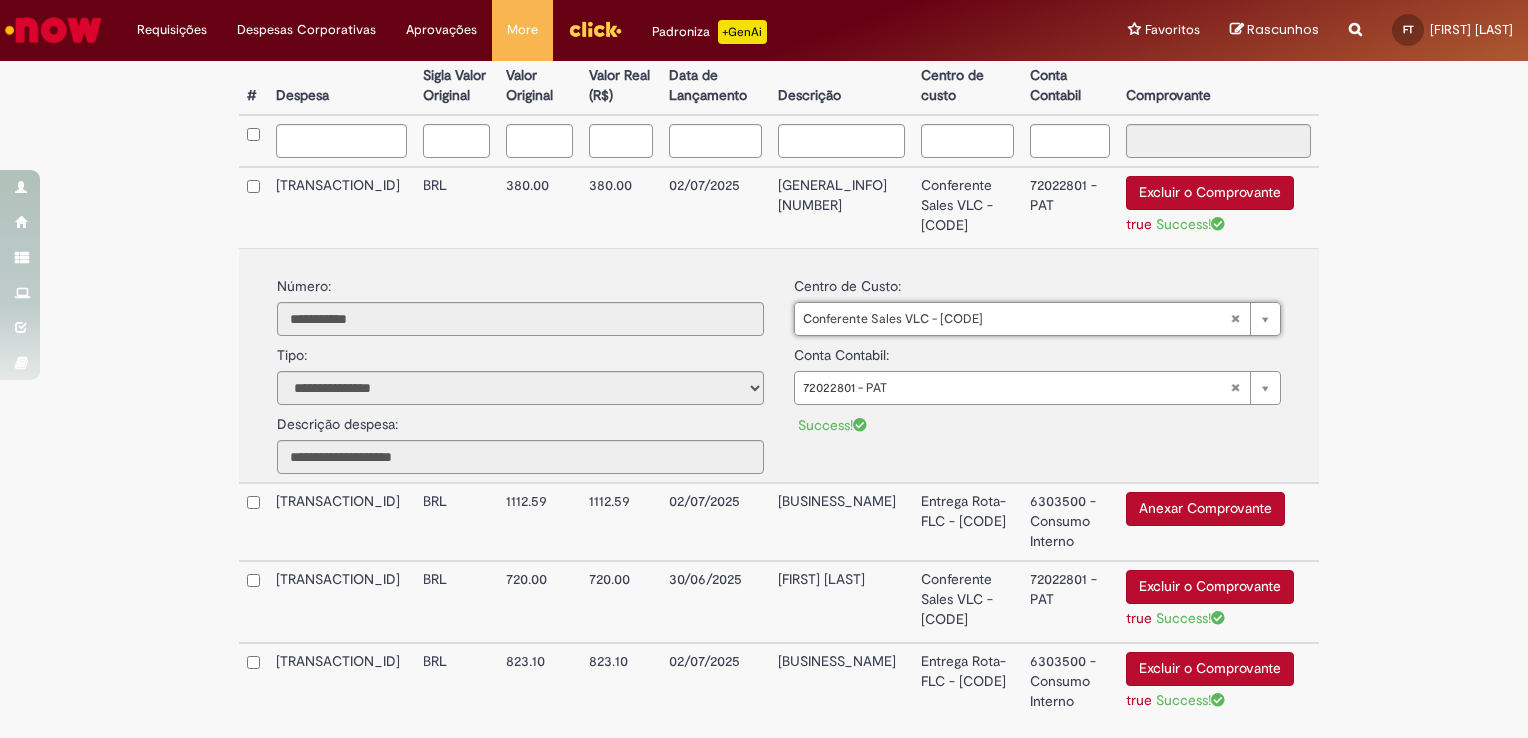 drag, startPoint x: 1477, startPoint y: 404, endPoint x: 1453, endPoint y: 404, distance: 24 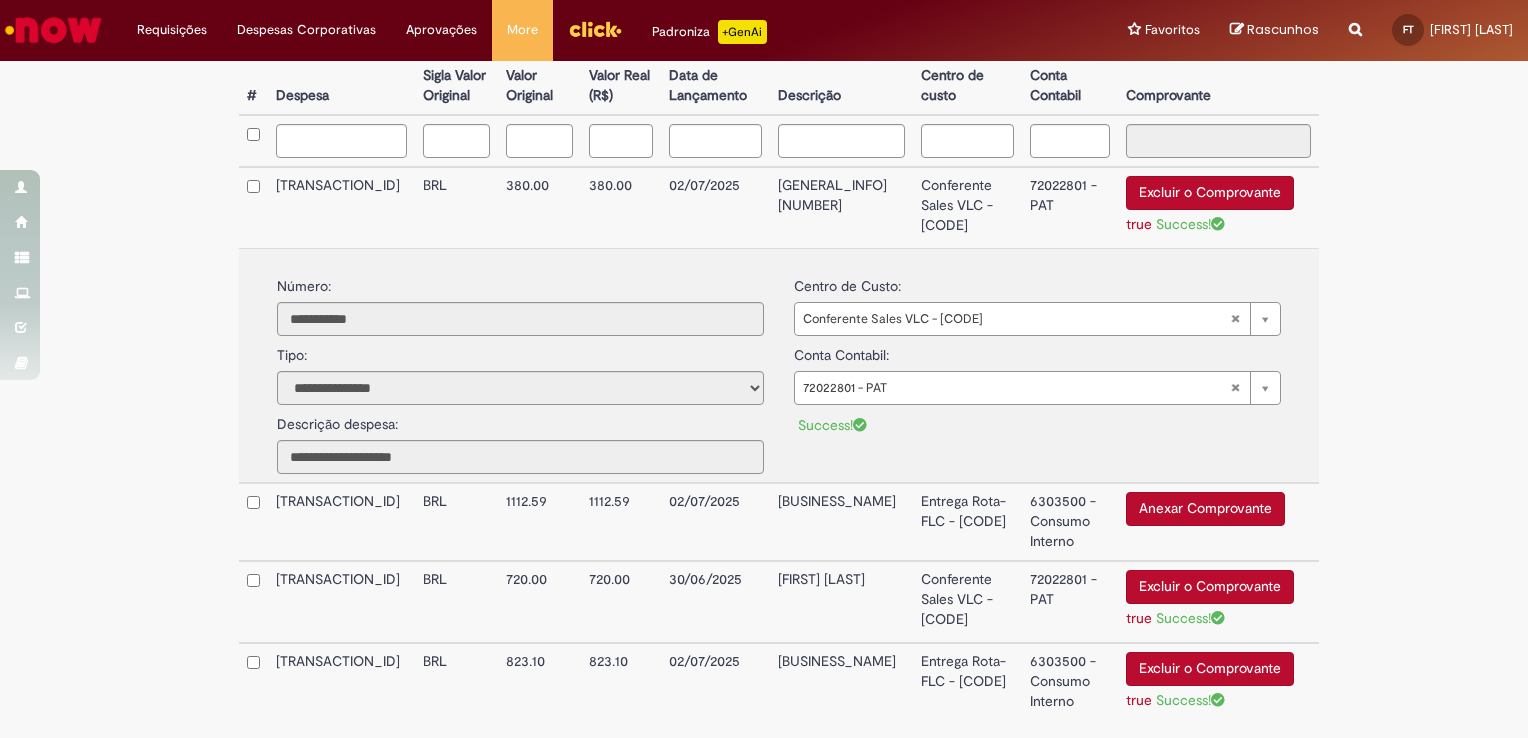 click on "**********" at bounding box center [764, 187] 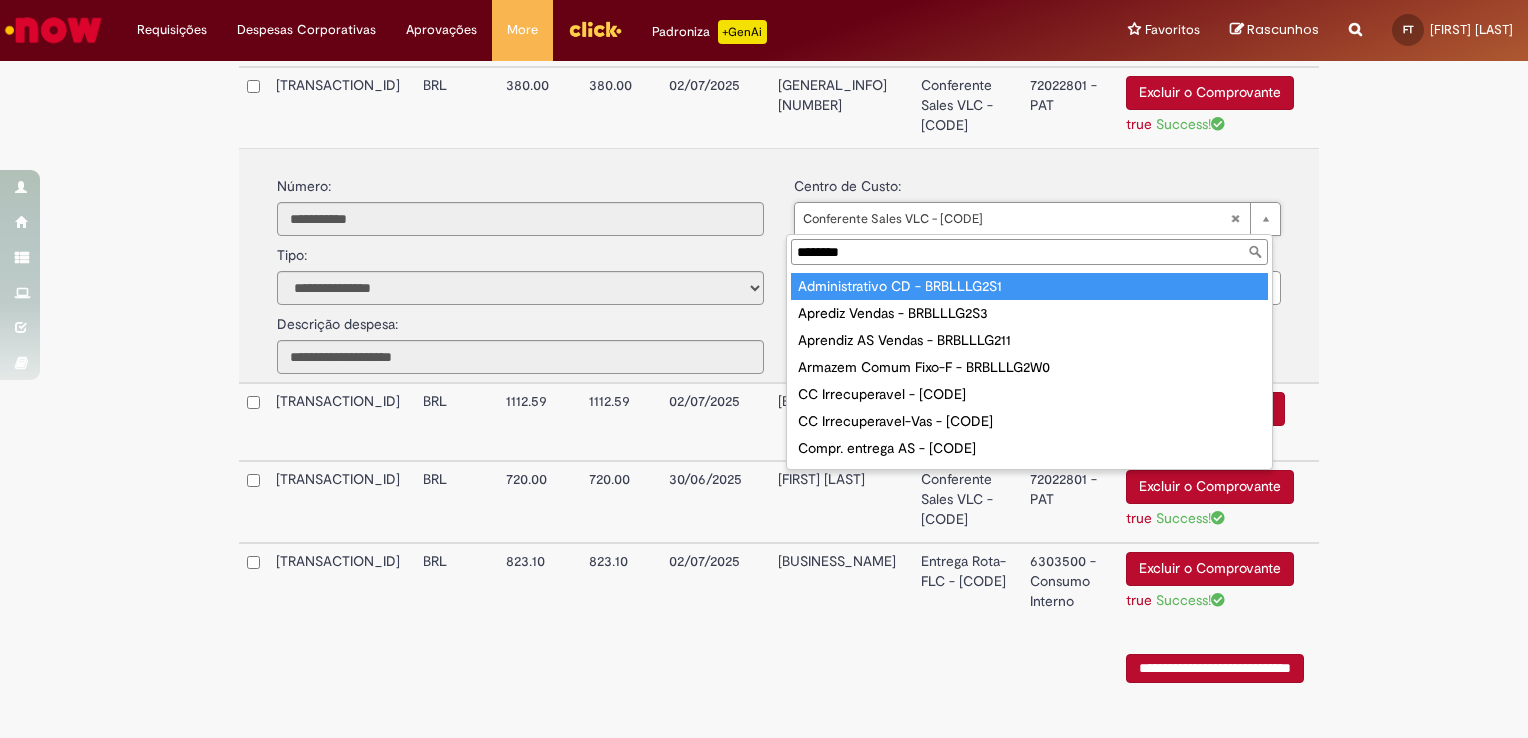 type on "********" 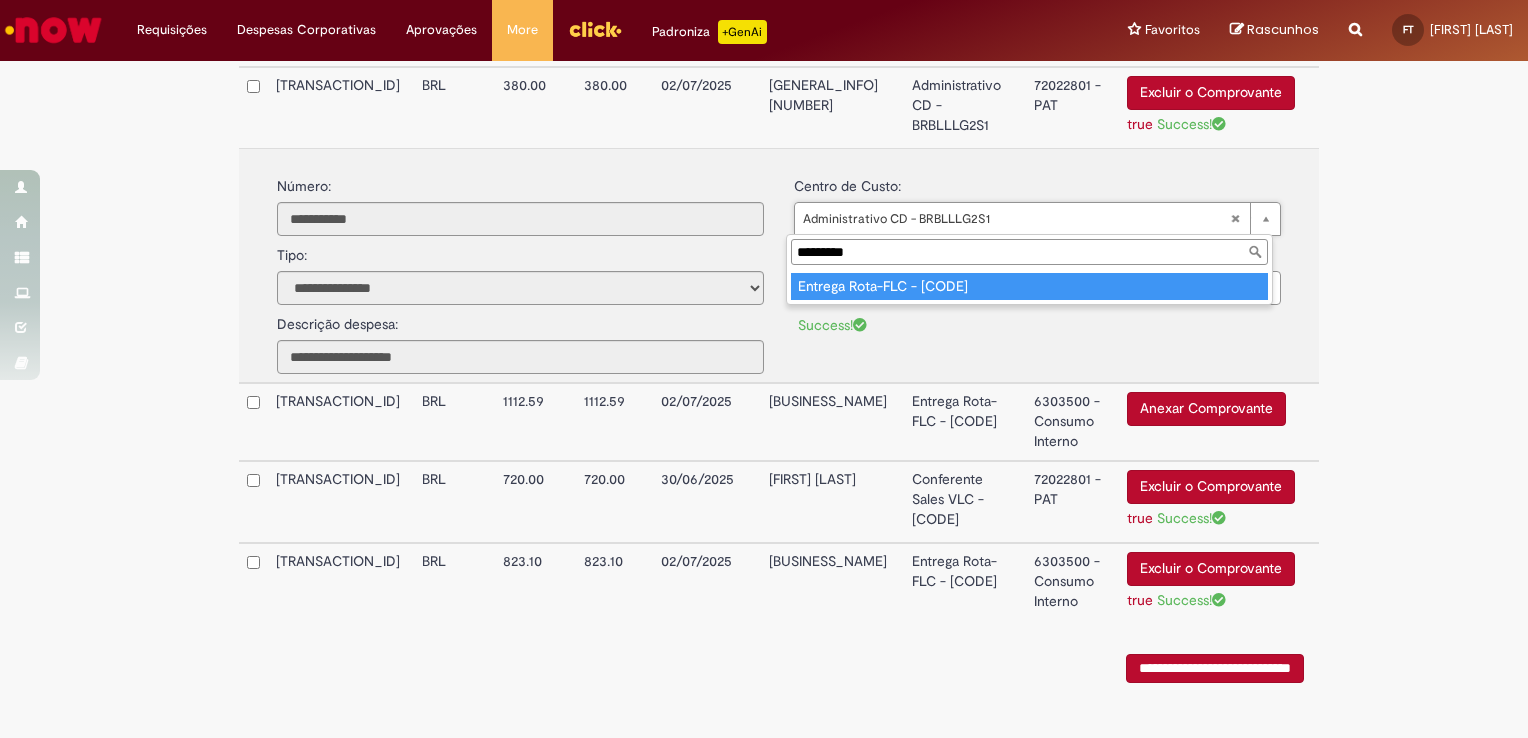 type on "*********" 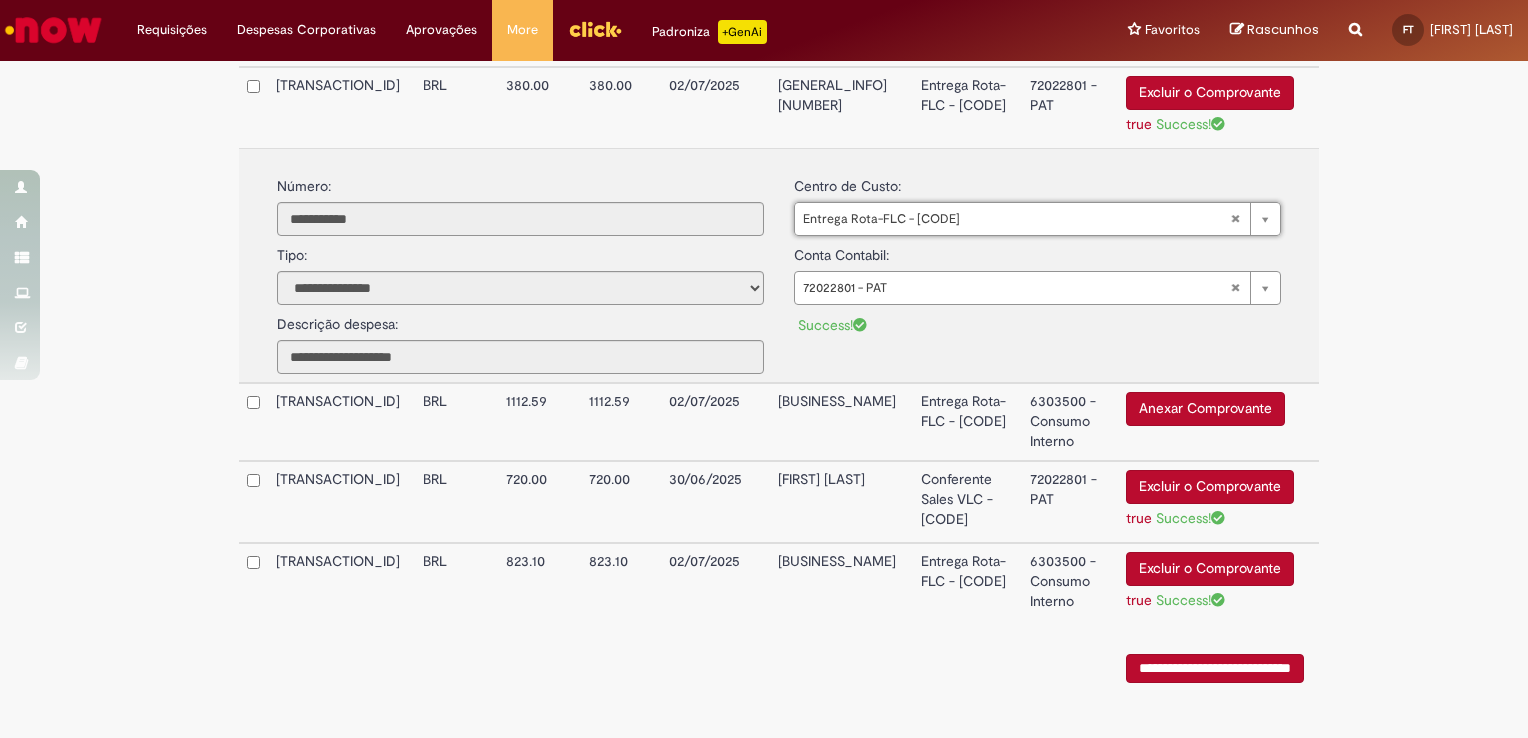 type on "**********" 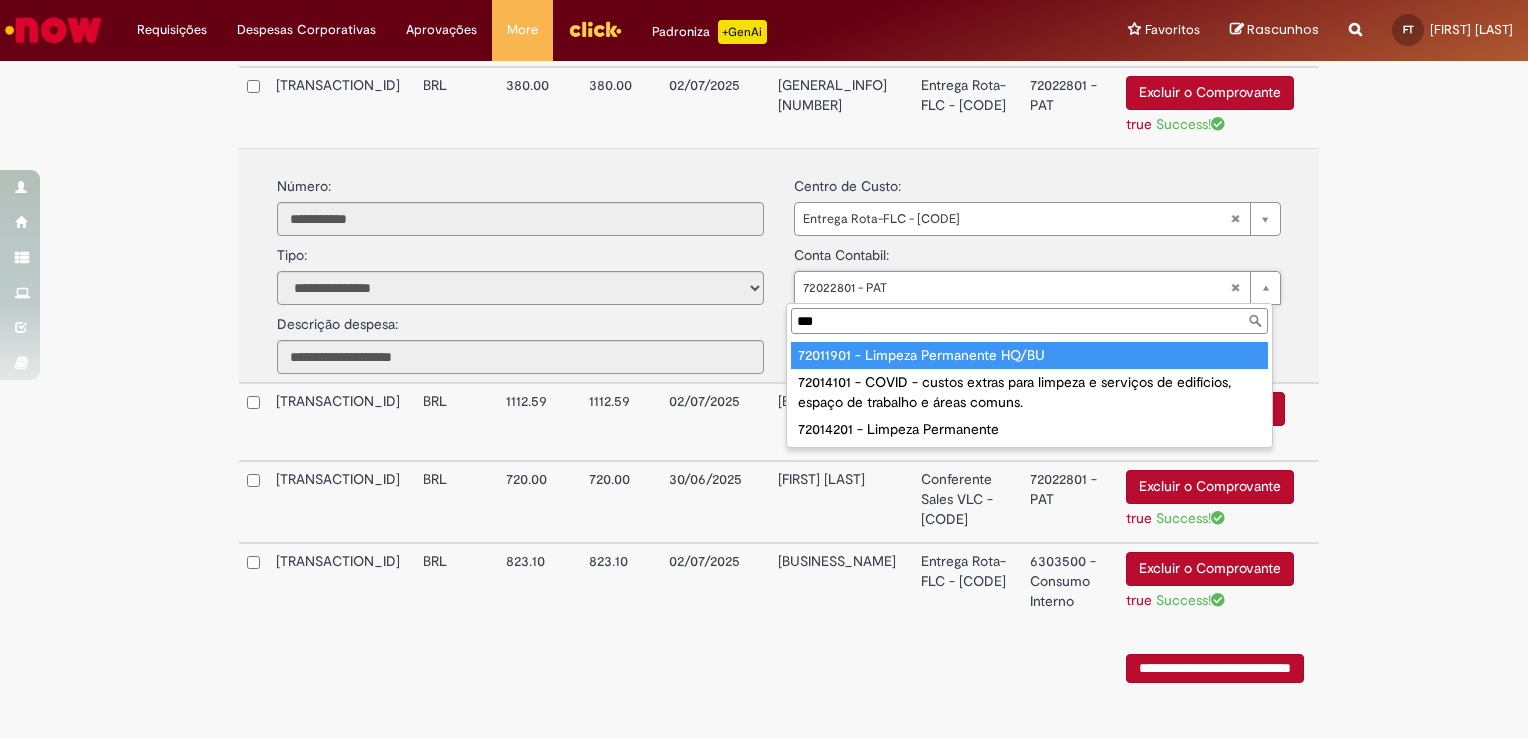 scroll, scrollTop: 0, scrollLeft: 0, axis: both 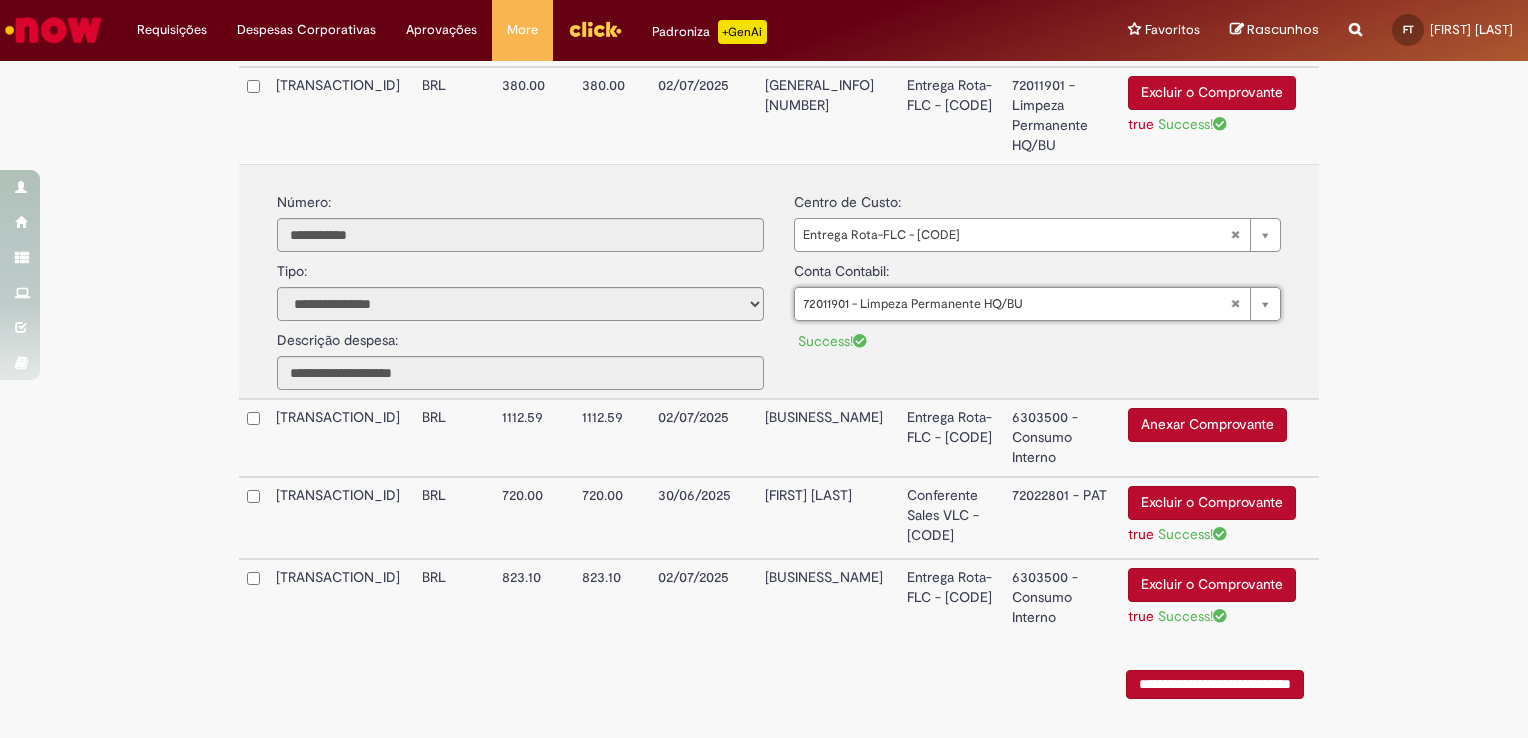 click on "Entrega Rota-FLC - [CODE]" at bounding box center [951, 115] 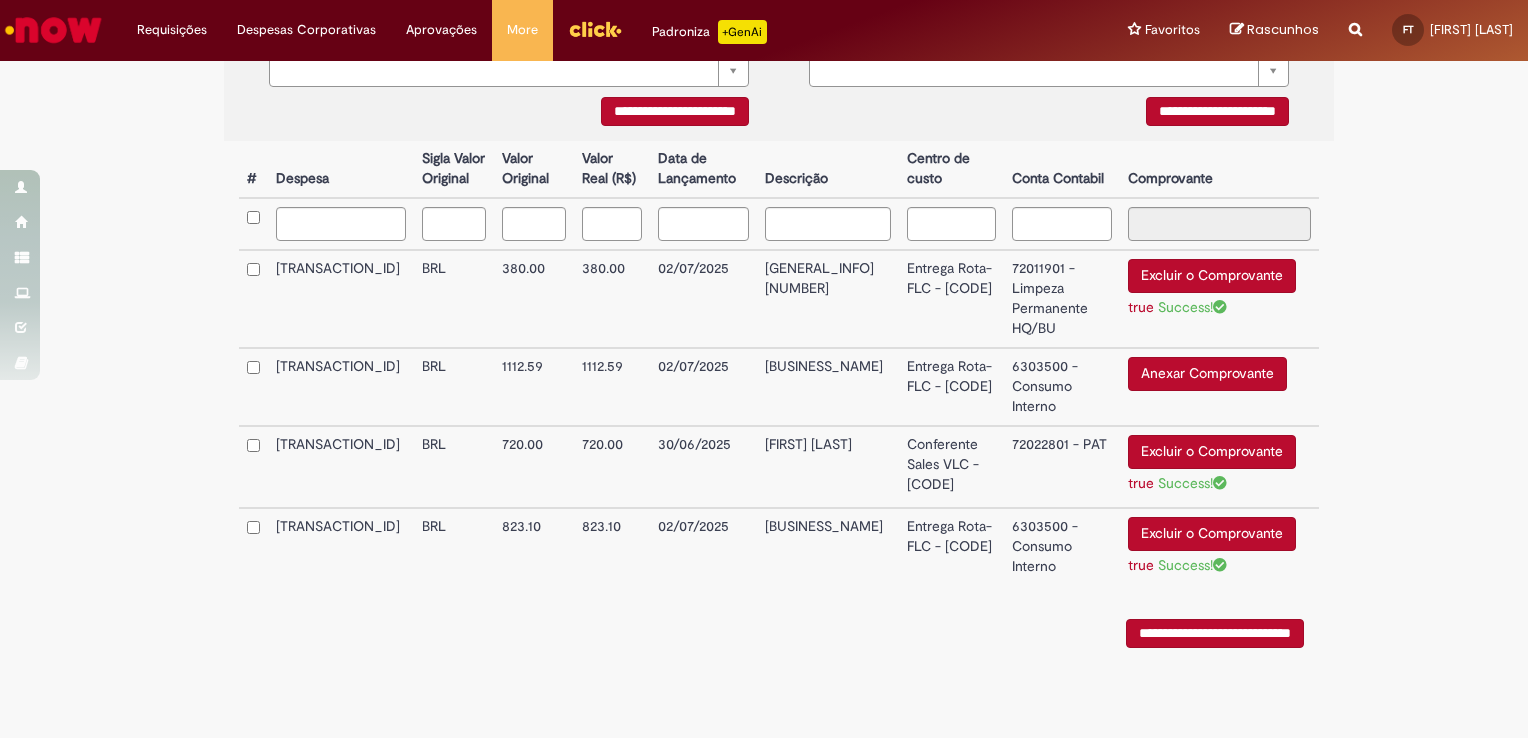 scroll, scrollTop: 489, scrollLeft: 0, axis: vertical 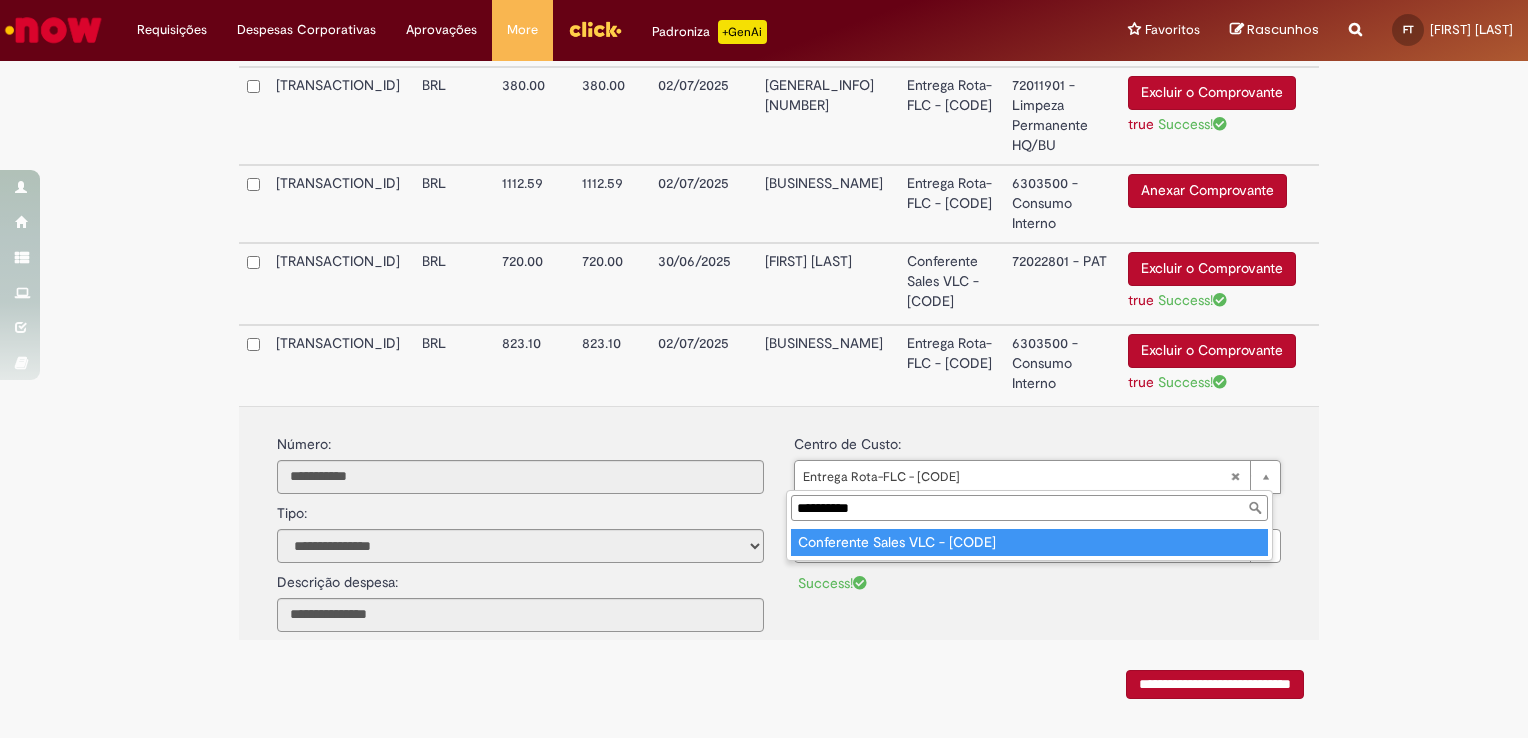 type on "**********" 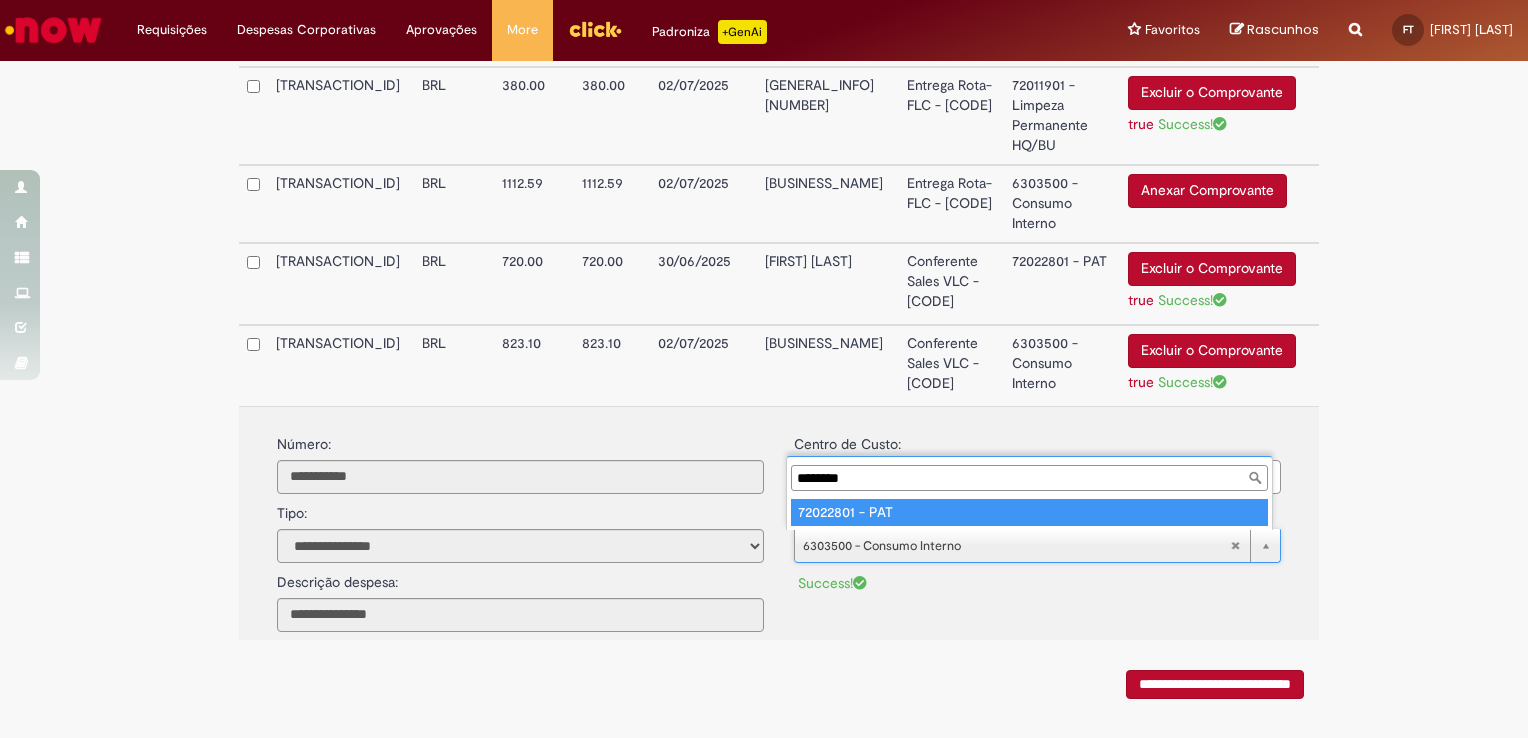 type on "********" 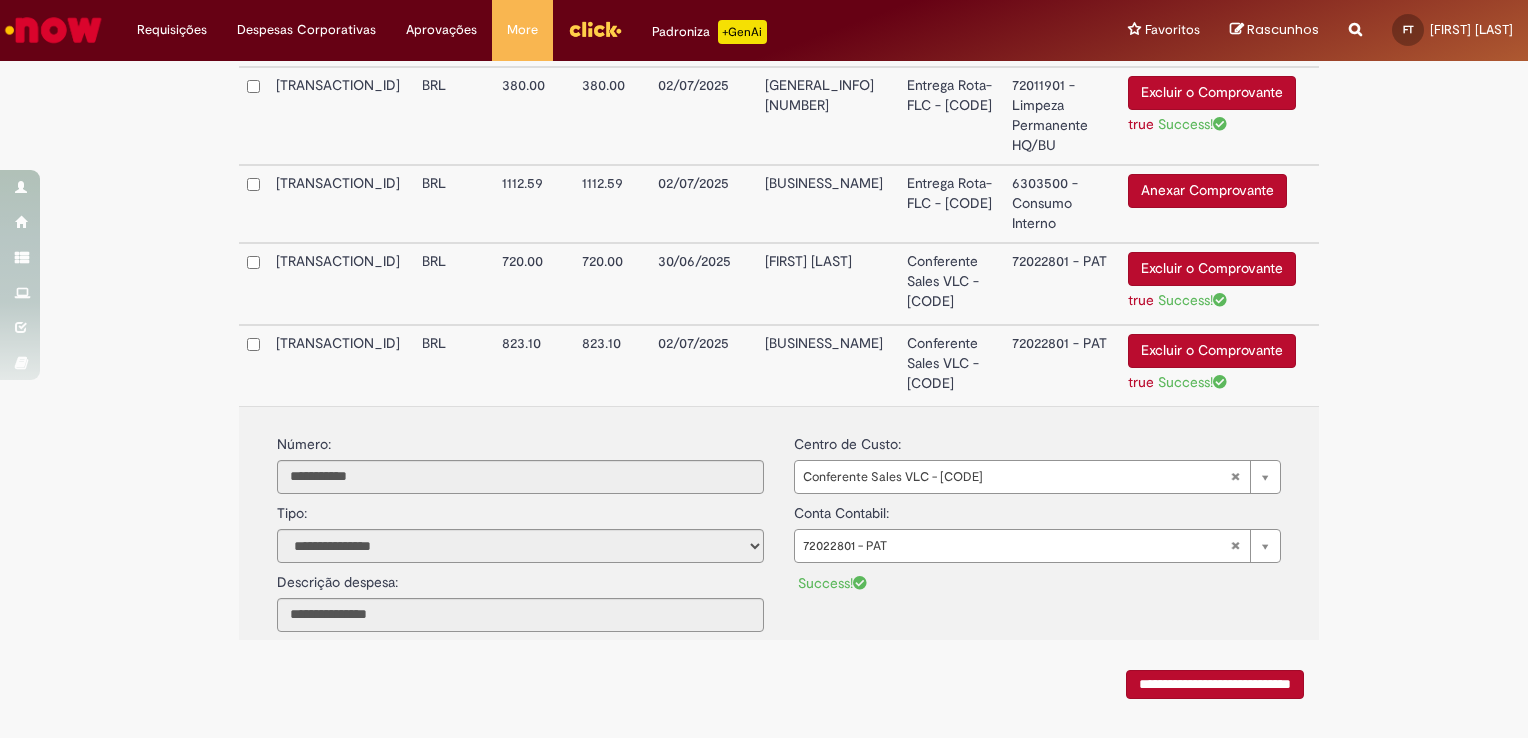 click on "**********" at bounding box center (764, 95) 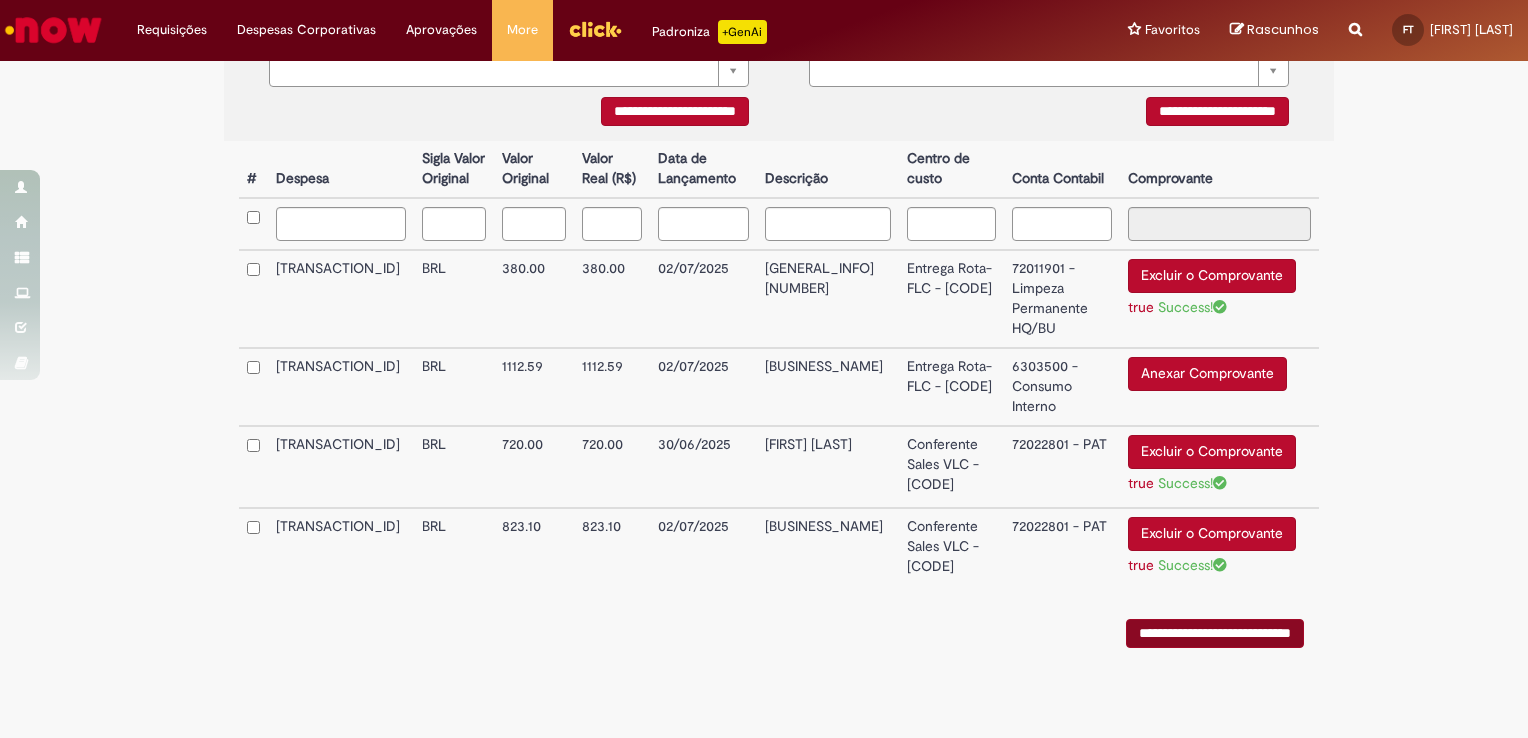 scroll, scrollTop: 489, scrollLeft: 0, axis: vertical 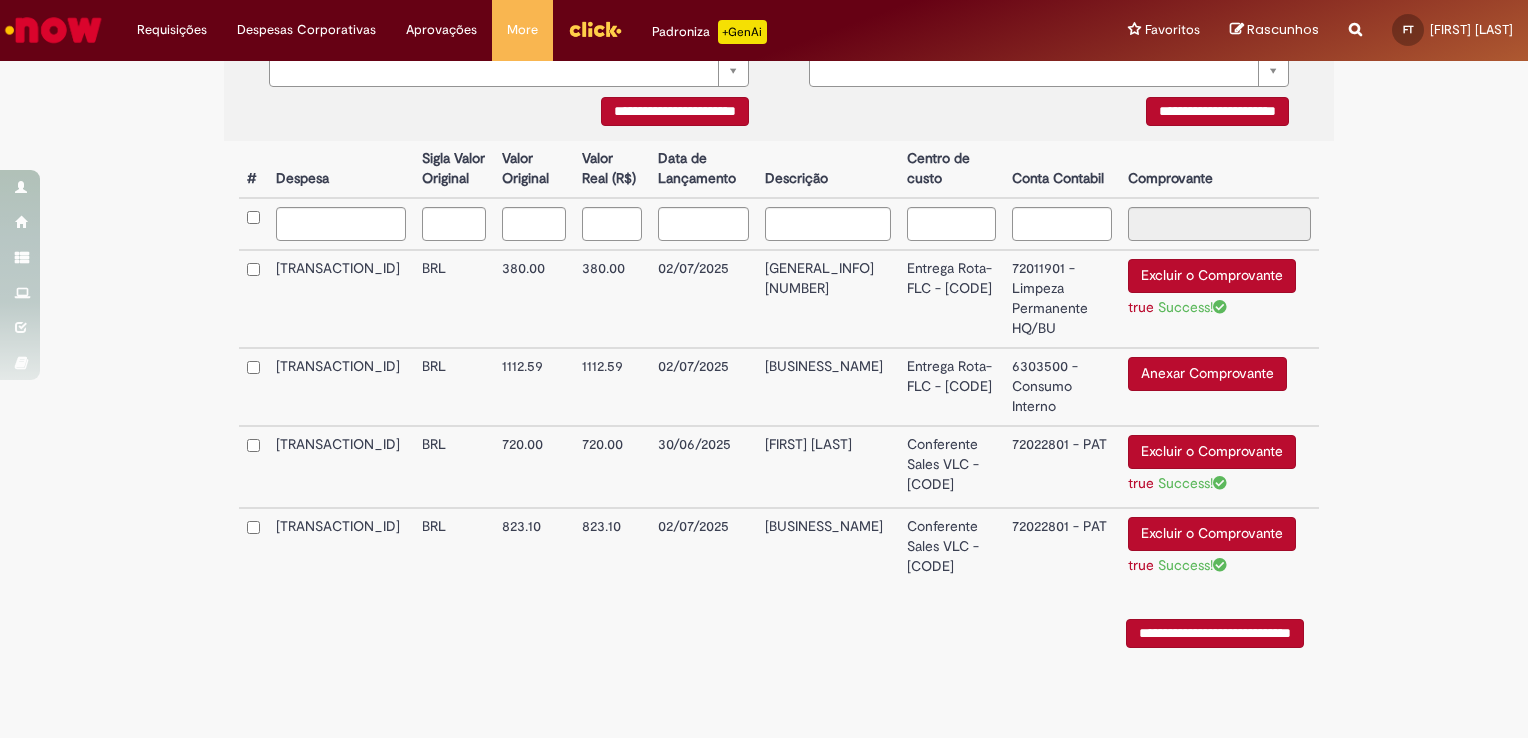 click on "6303500 - Consumo Interno" at bounding box center [1062, 387] 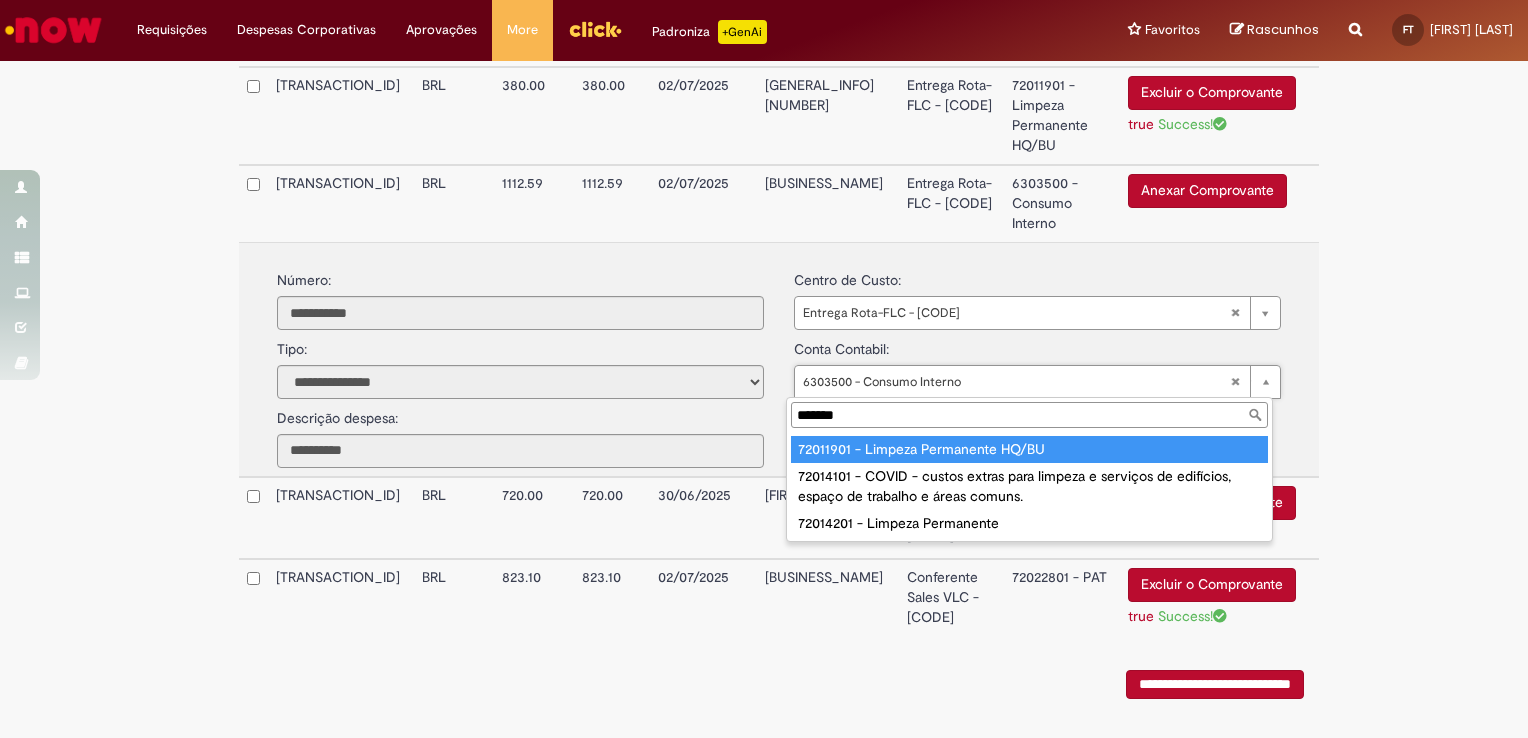 type on "*******" 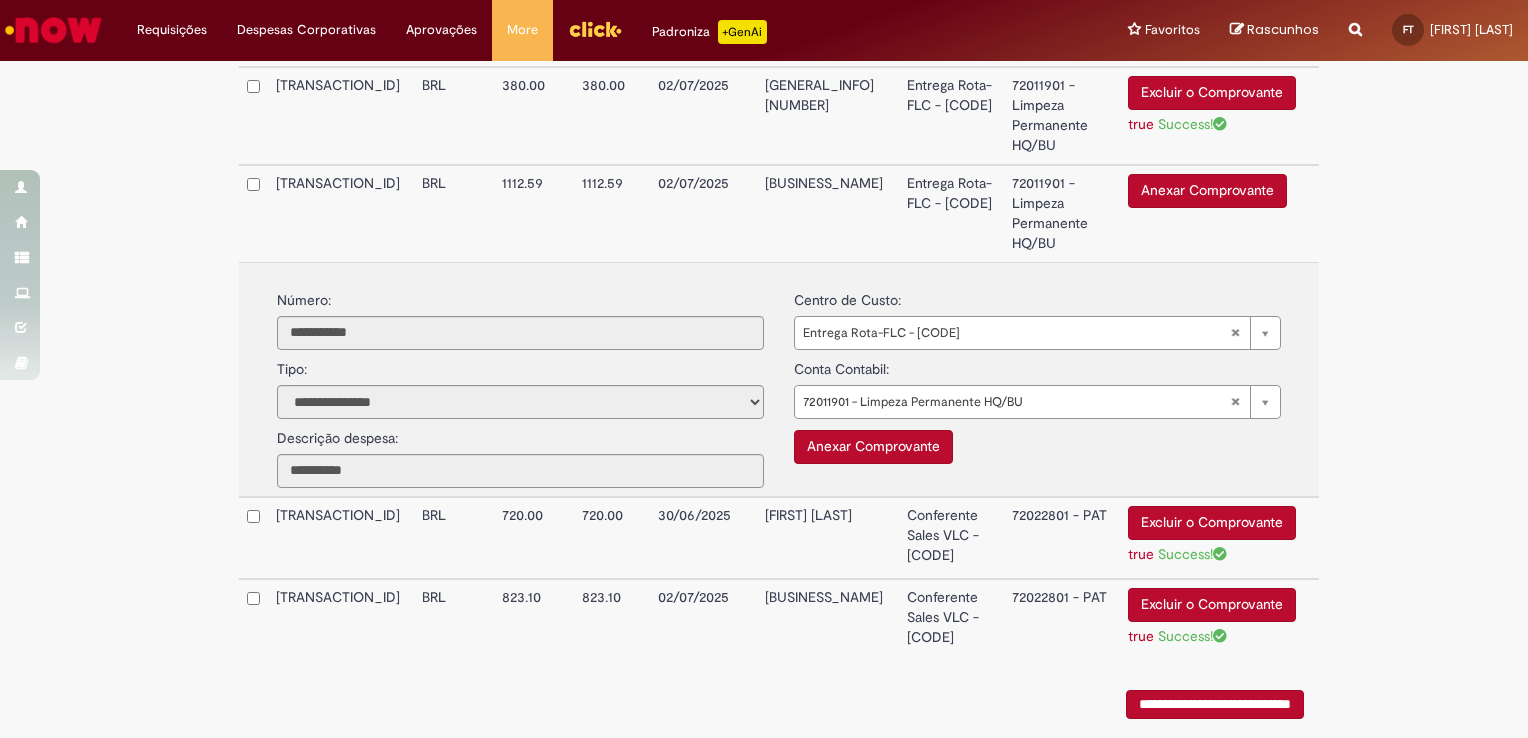 click on "Anexar Comprovante" at bounding box center (1207, 191) 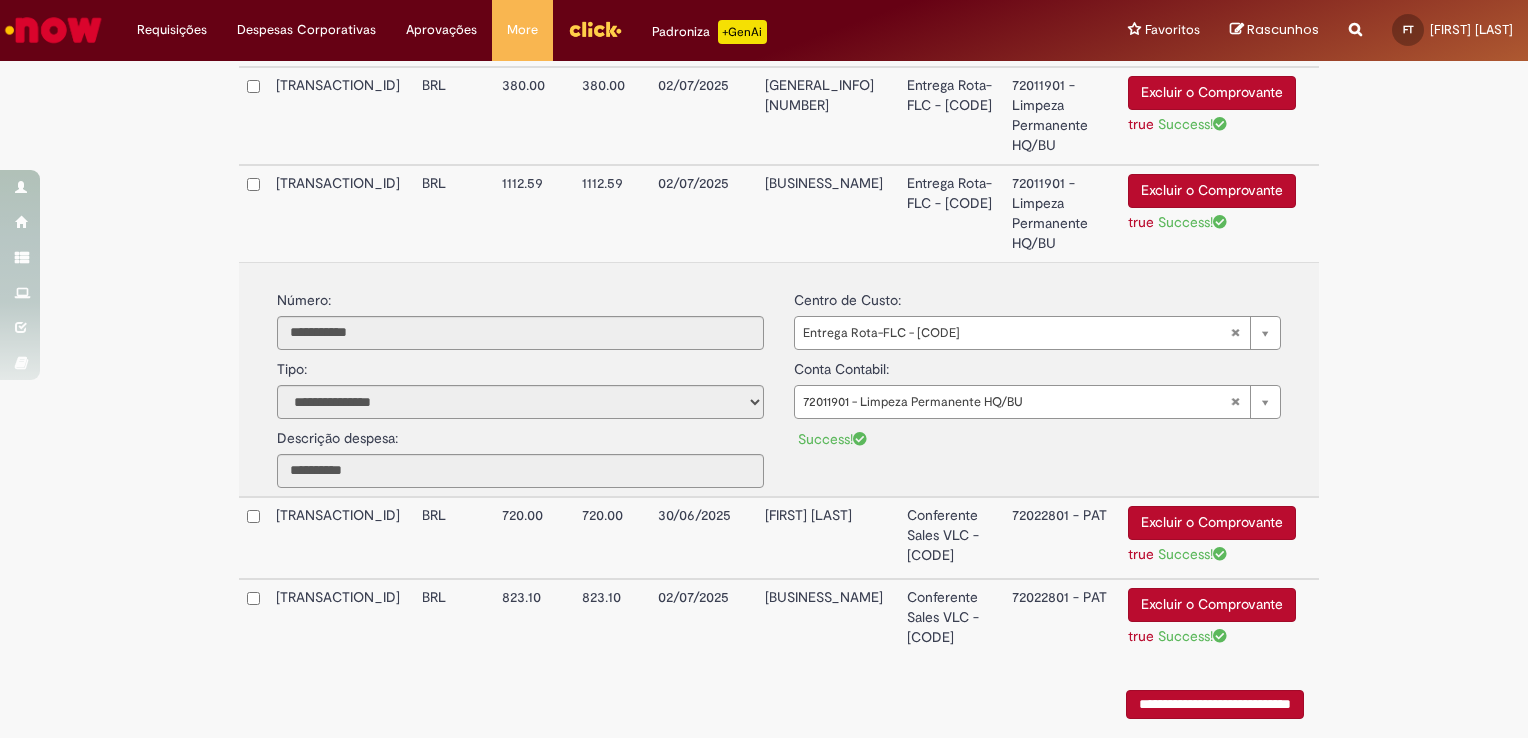click on "Entrega Rota-FLC - [CODE]" at bounding box center [951, 213] 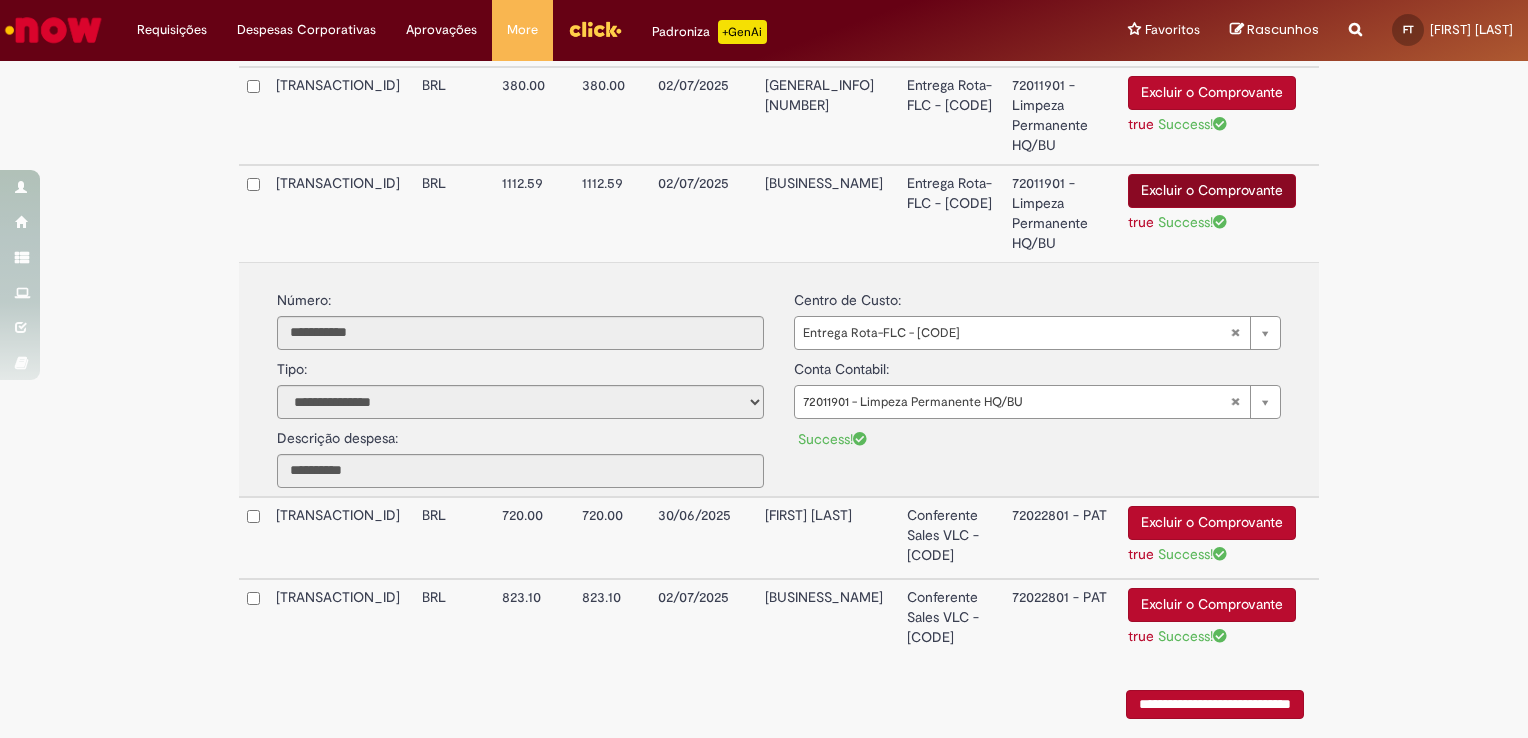 scroll, scrollTop: 509, scrollLeft: 0, axis: vertical 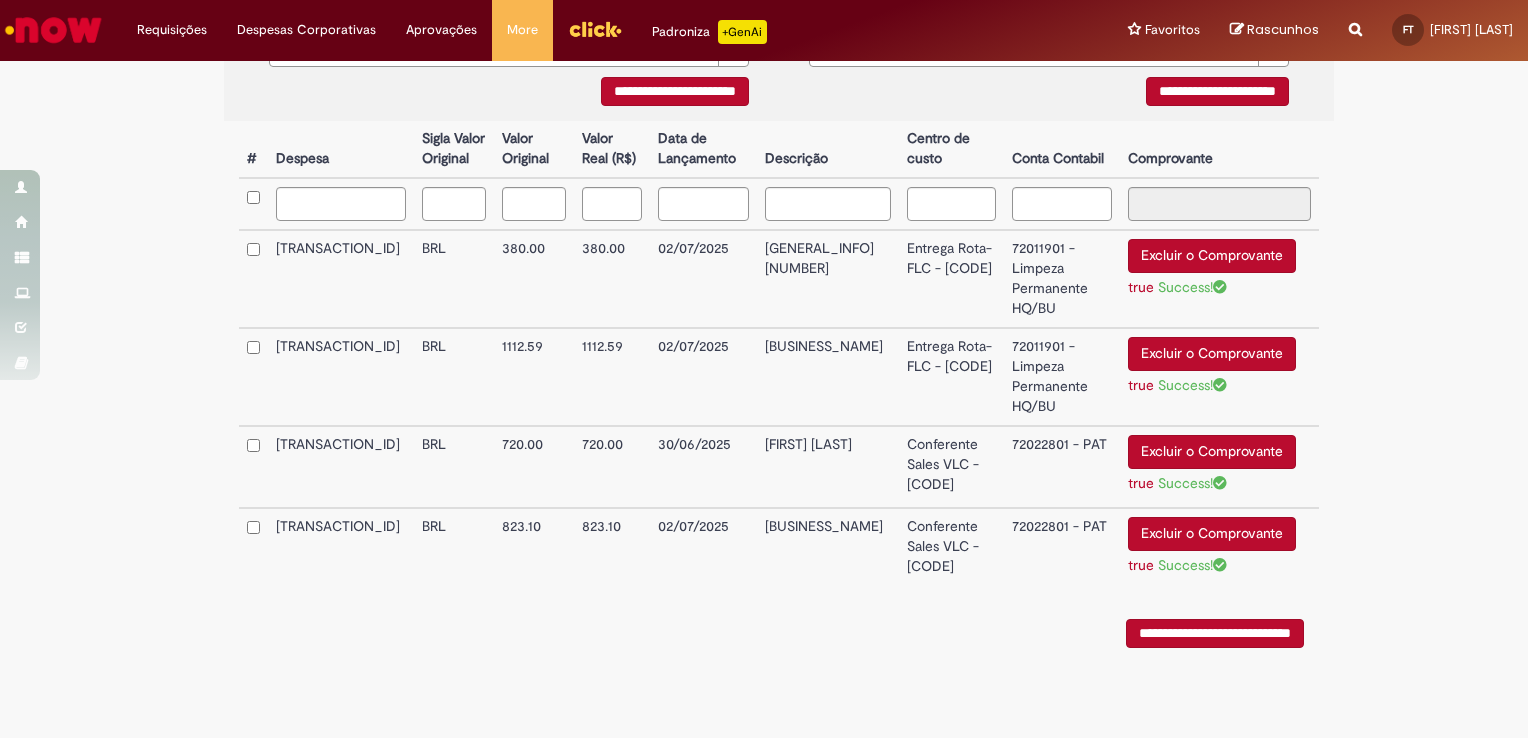 click on "**********" at bounding box center (1215, 633) 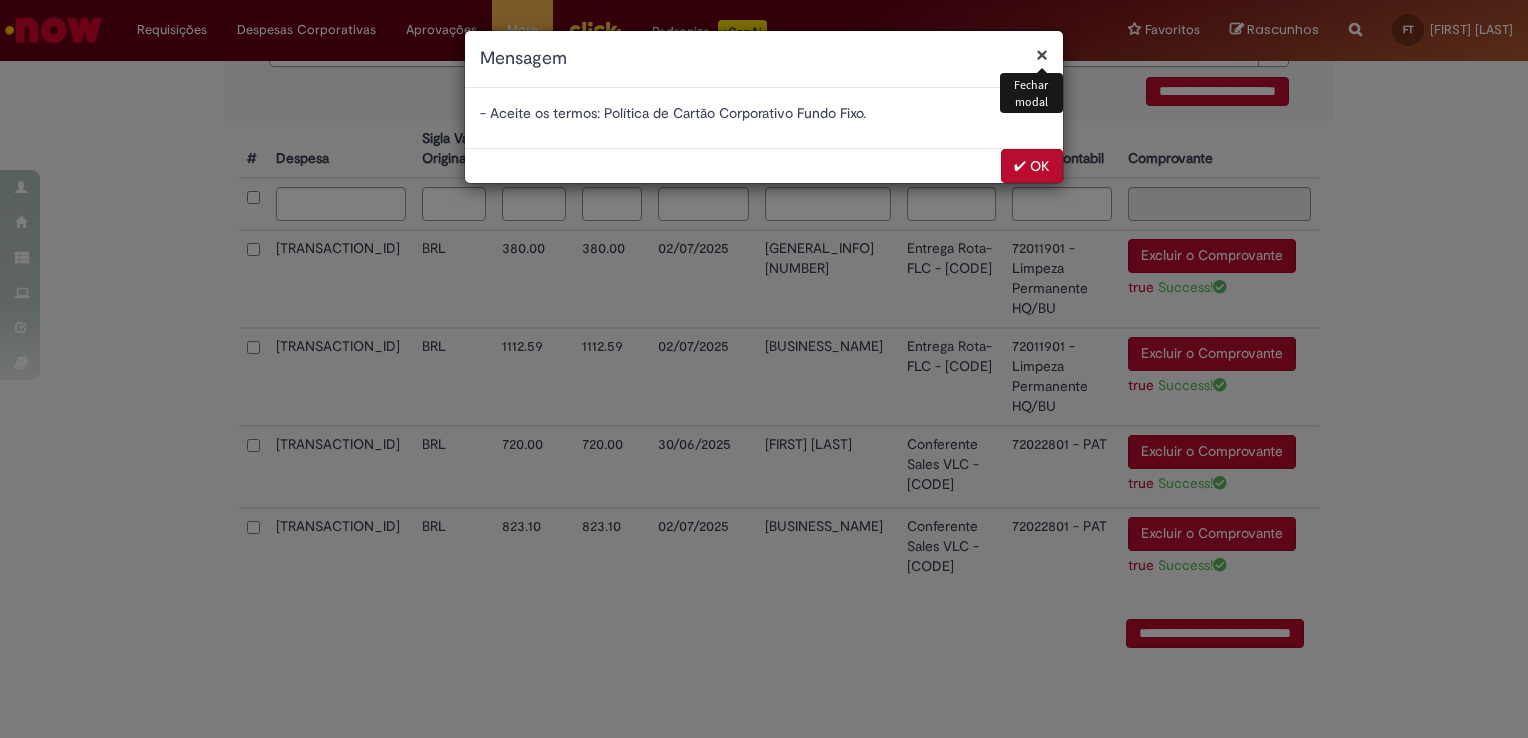 click on "✔ OK" at bounding box center [1032, 166] 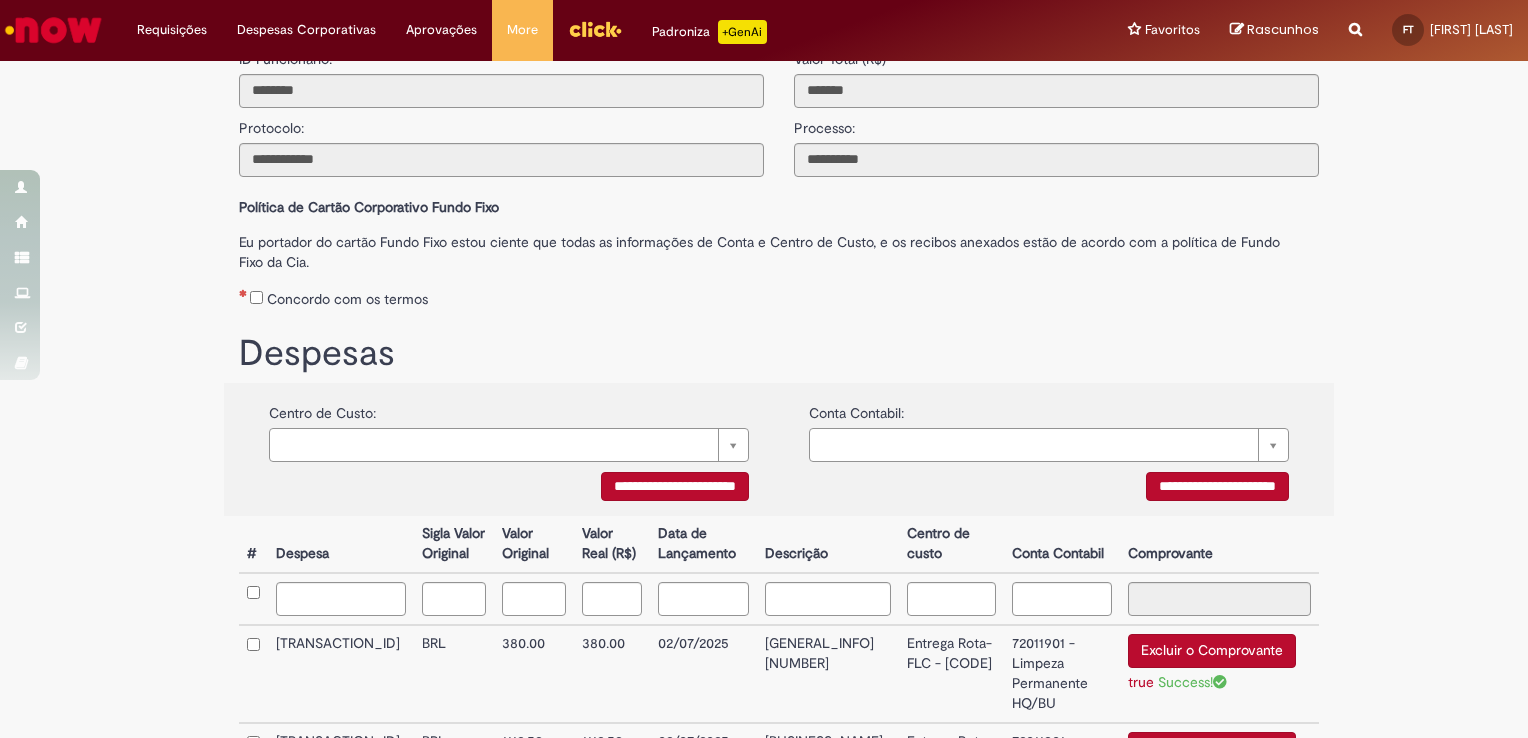 scroll, scrollTop: 109, scrollLeft: 0, axis: vertical 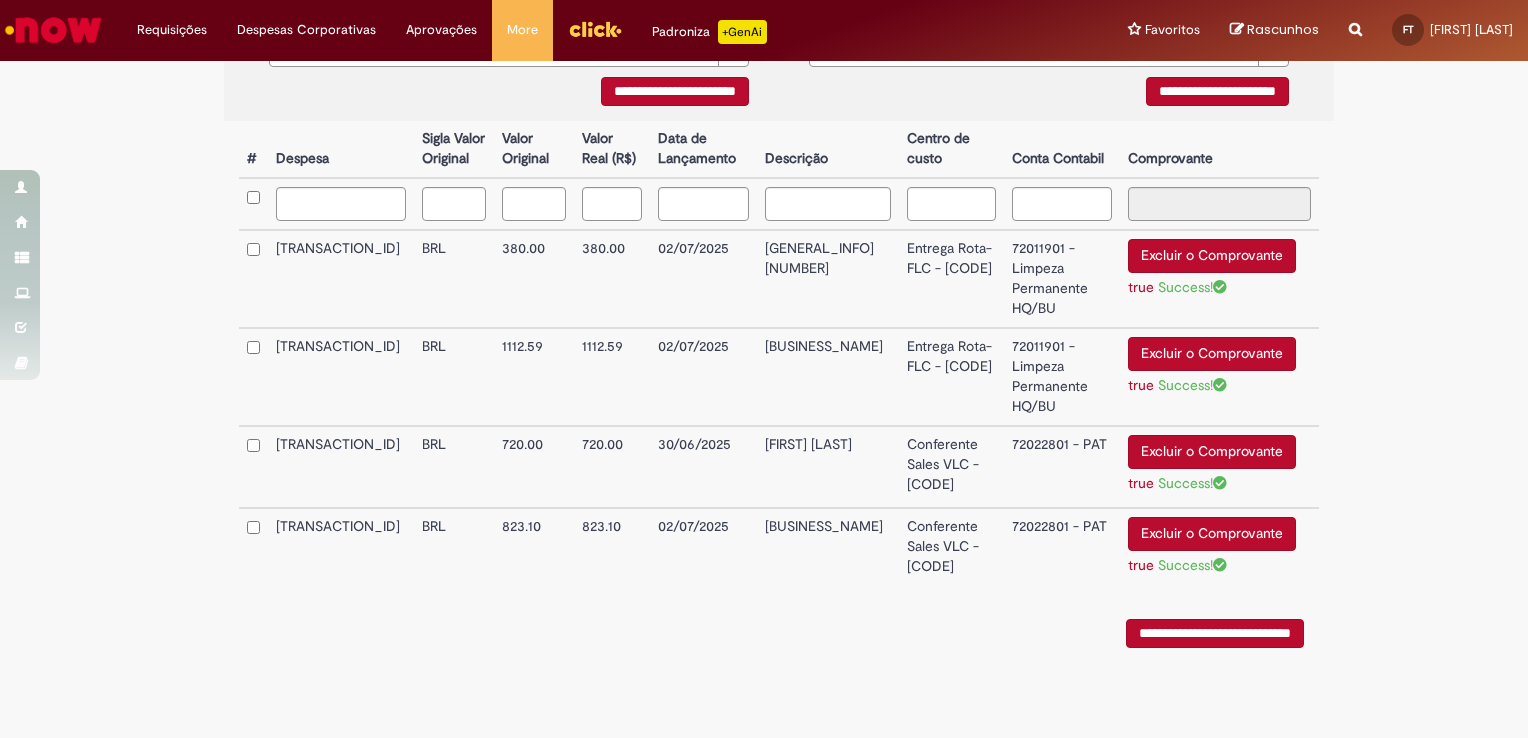 click on "**********" at bounding box center [1215, 633] 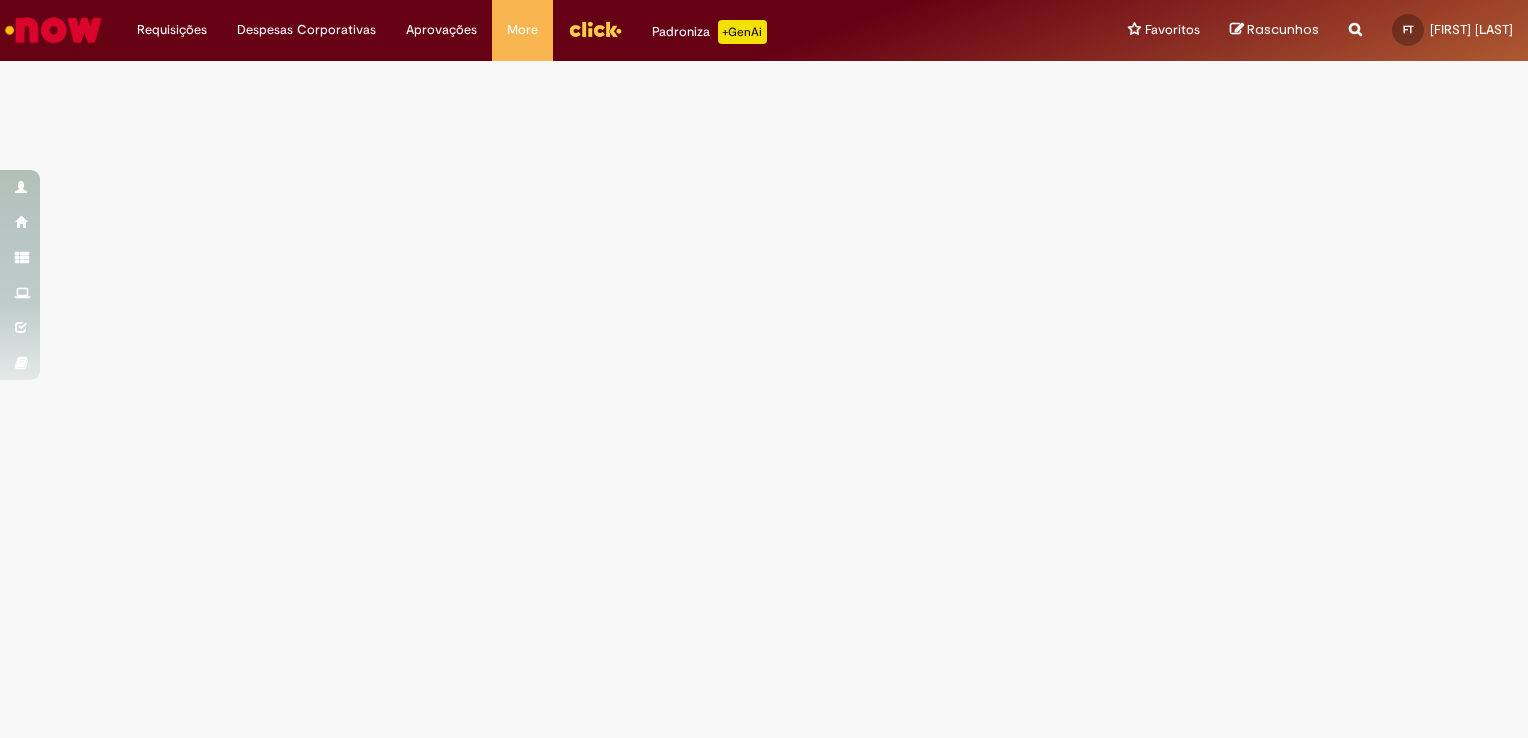 scroll, scrollTop: 0, scrollLeft: 0, axis: both 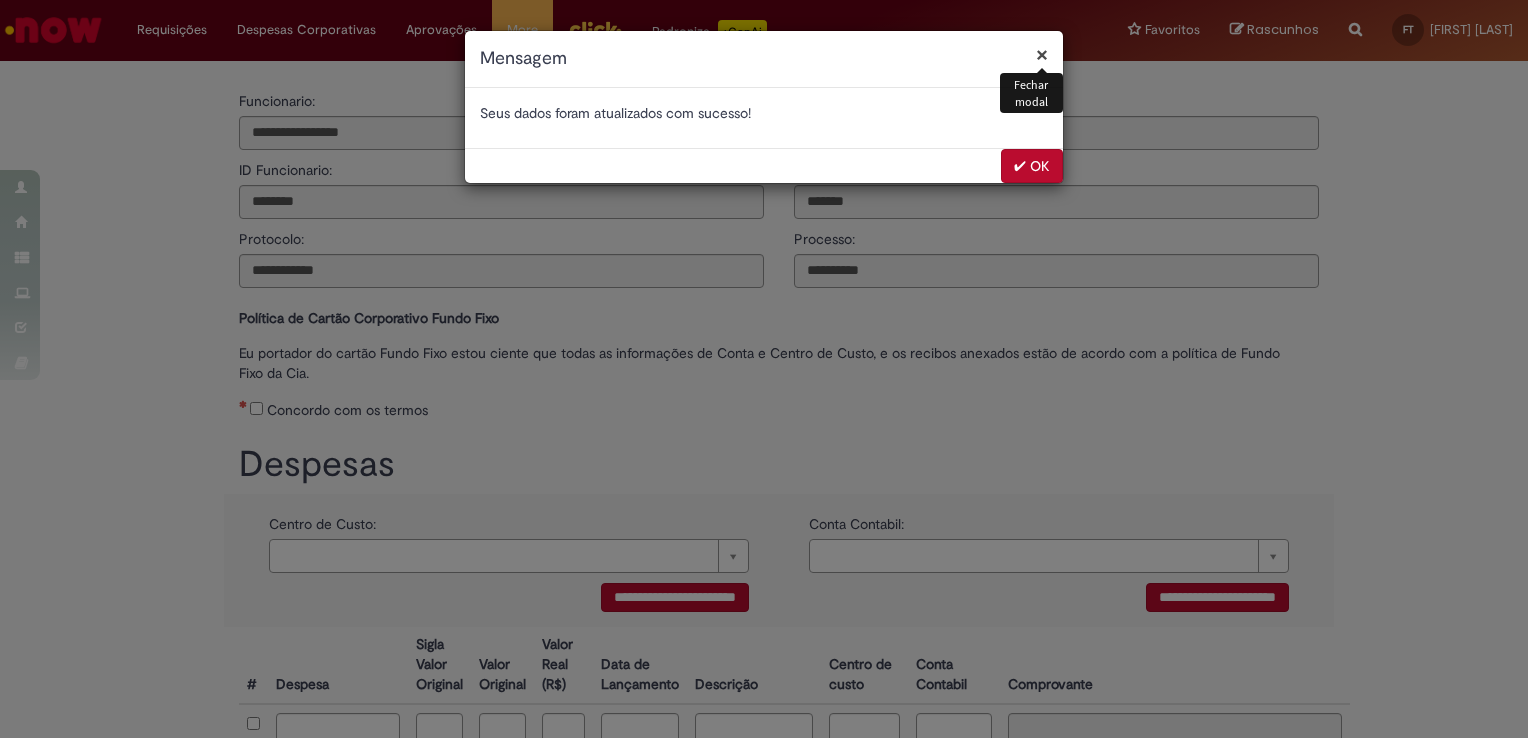 click on "✔ OK" at bounding box center (1032, 166) 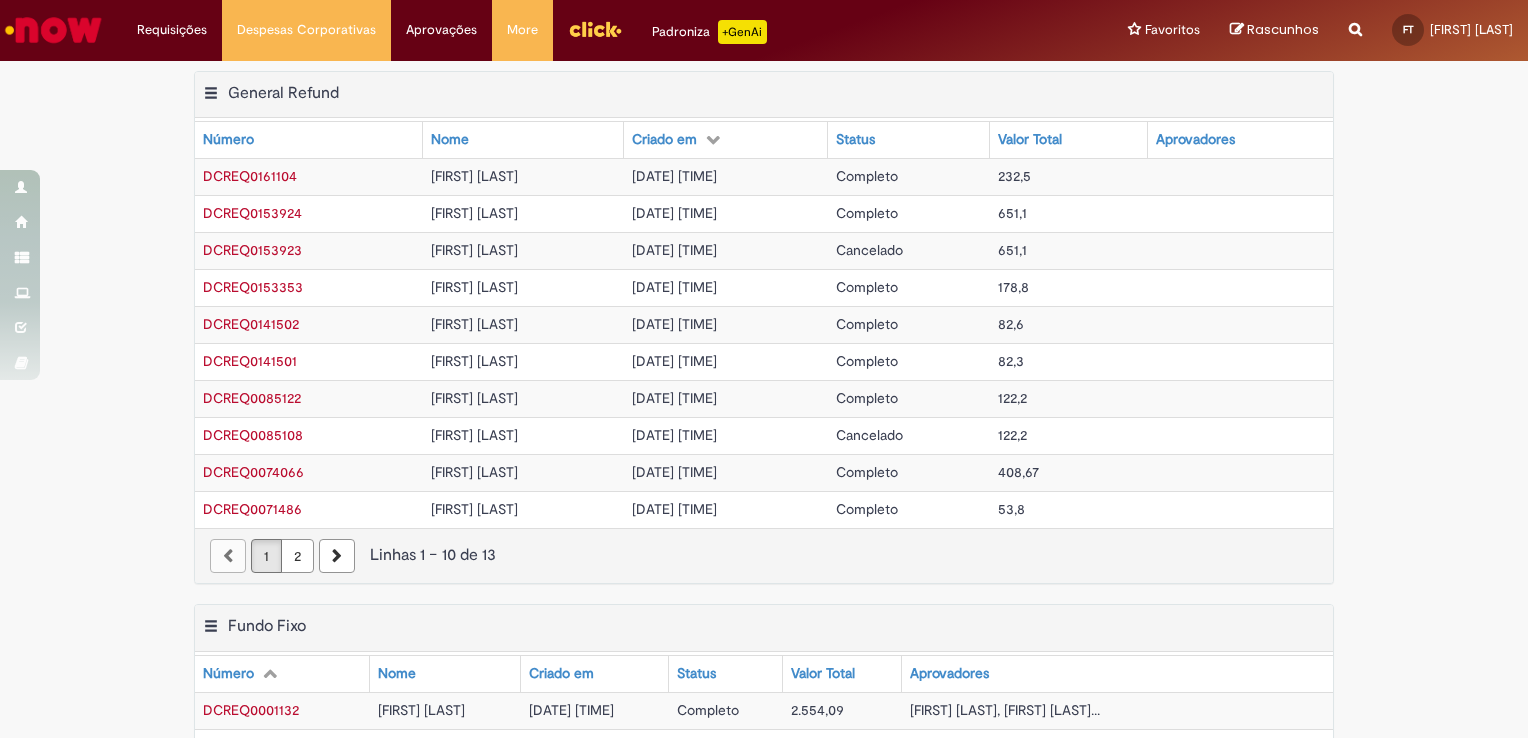 scroll, scrollTop: 0, scrollLeft: 0, axis: both 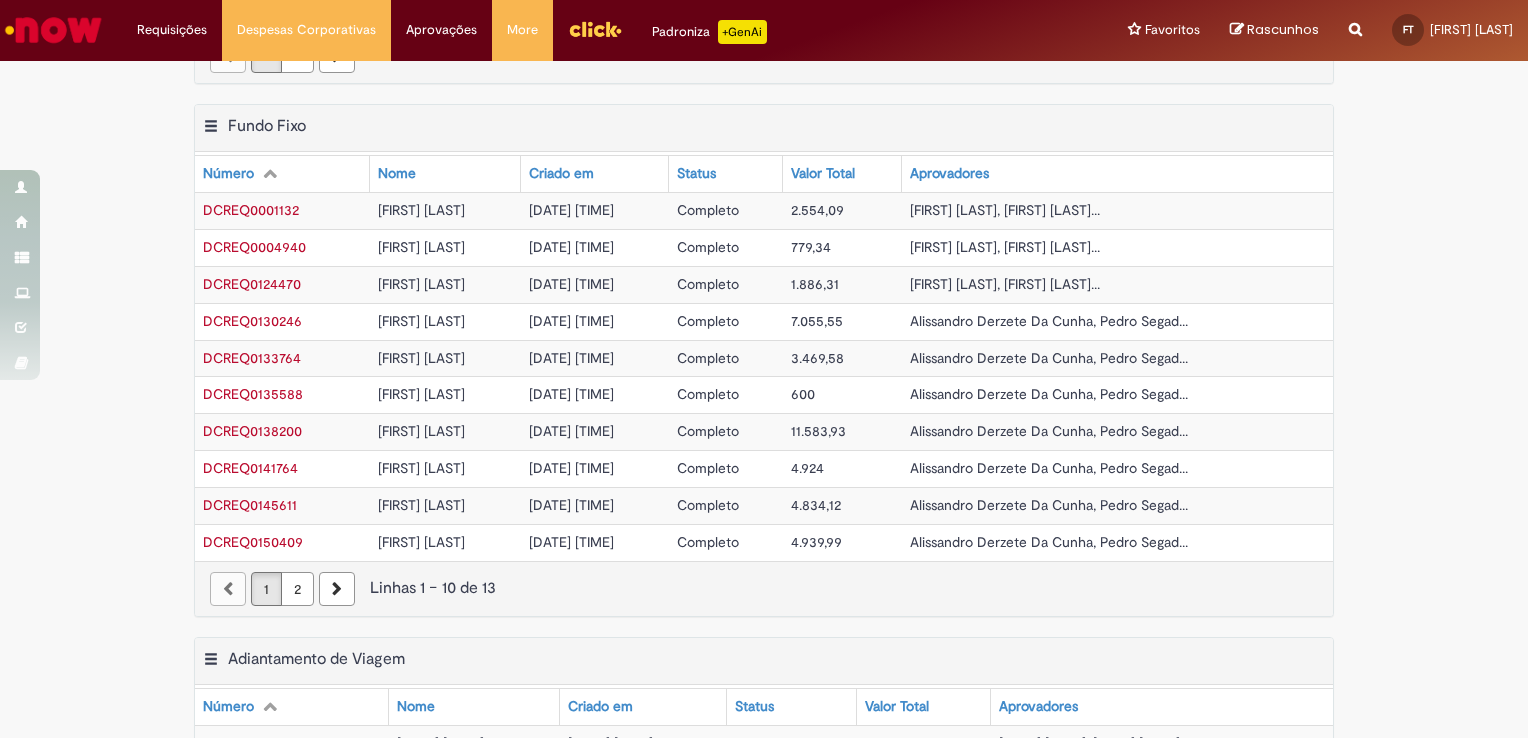 click on "2" at bounding box center (297, 589) 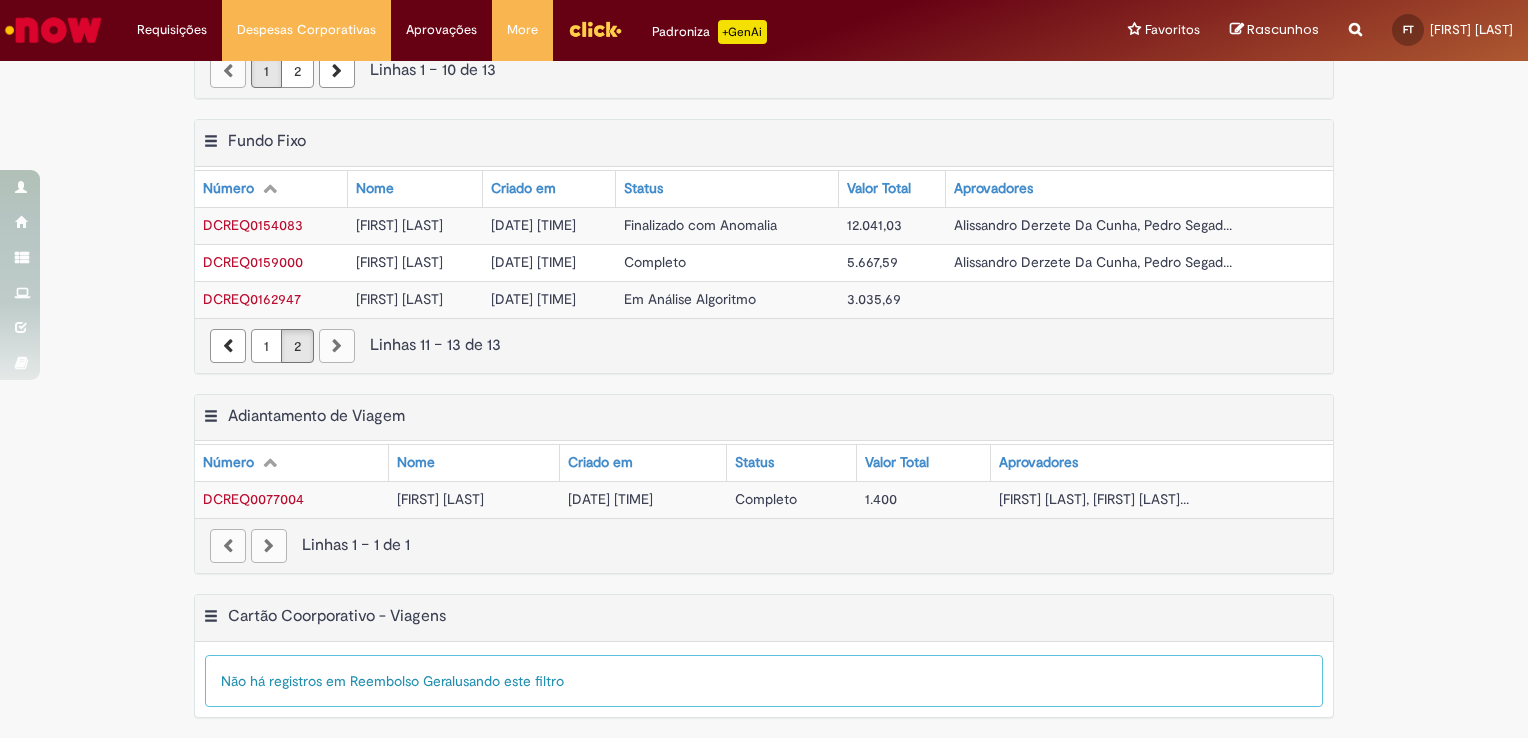 scroll, scrollTop: 475, scrollLeft: 0, axis: vertical 